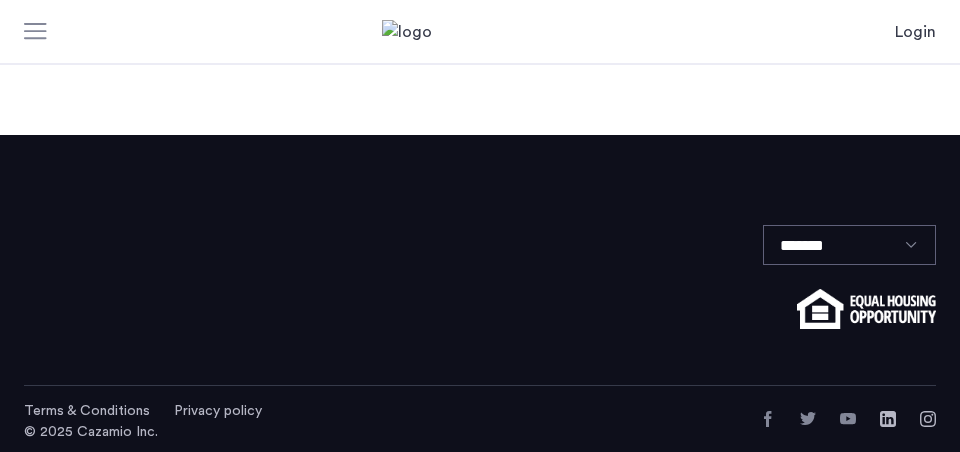 scroll, scrollTop: 0, scrollLeft: 0, axis: both 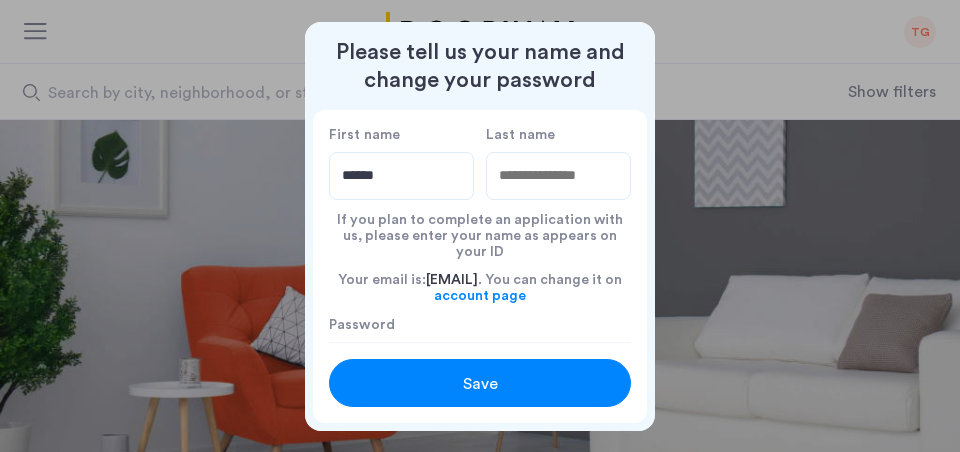 type on "******" 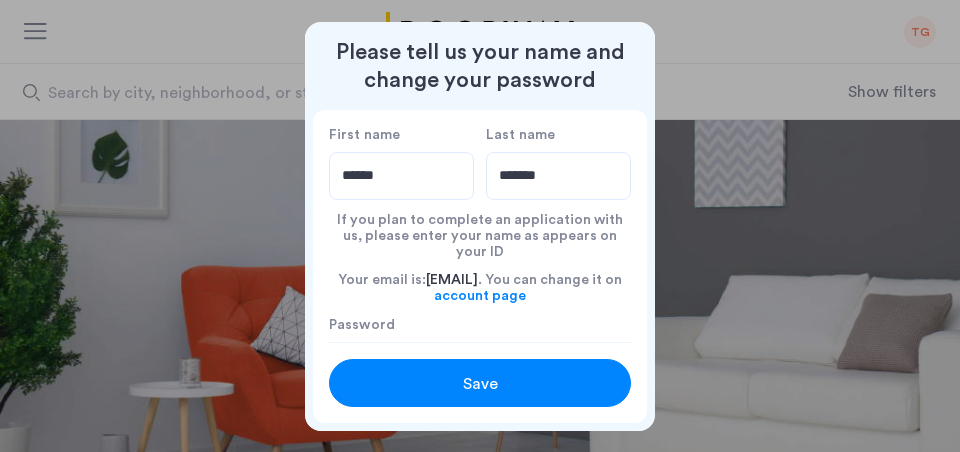 type on "*******" 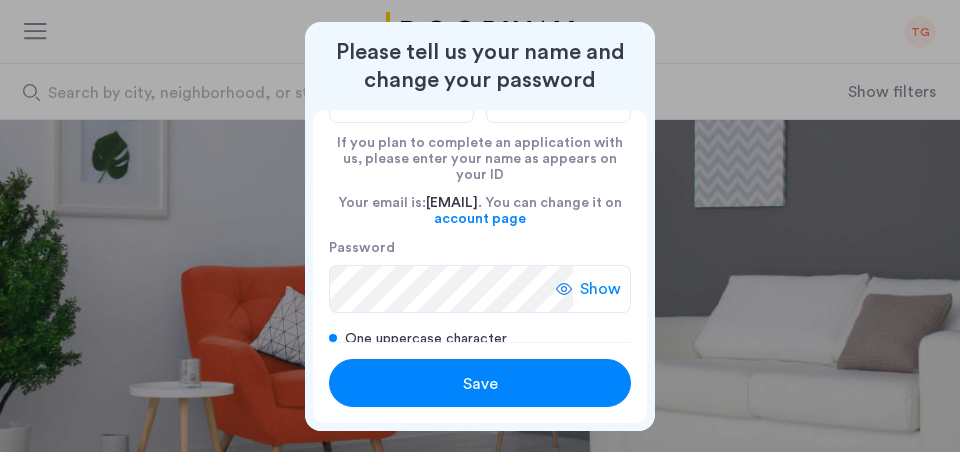 scroll, scrollTop: 86, scrollLeft: 0, axis: vertical 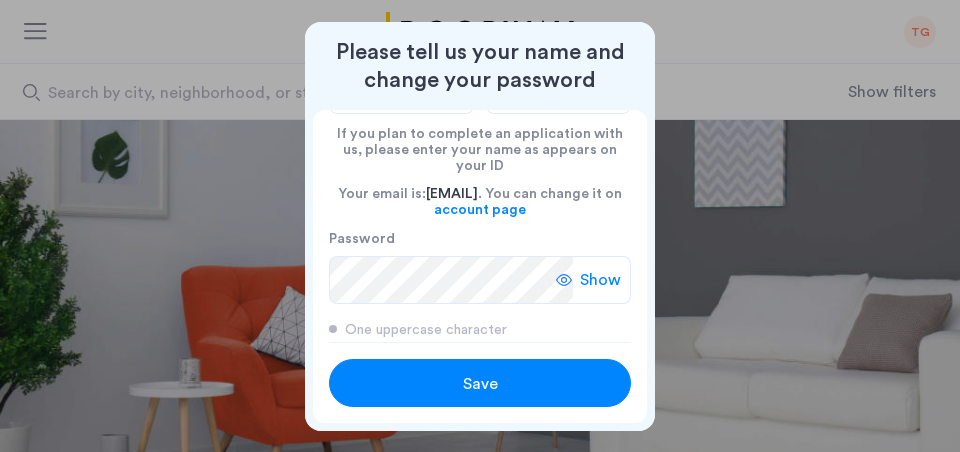 click on "Save" at bounding box center (480, 384) 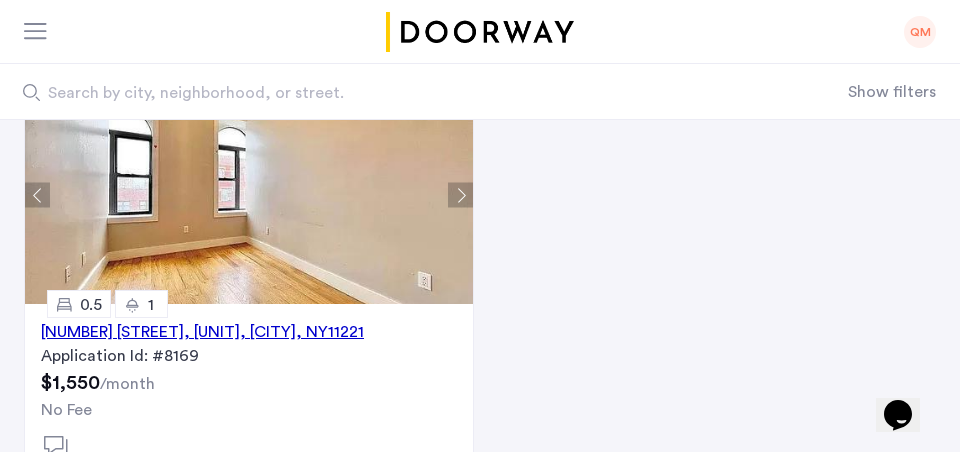 scroll, scrollTop: 0, scrollLeft: 0, axis: both 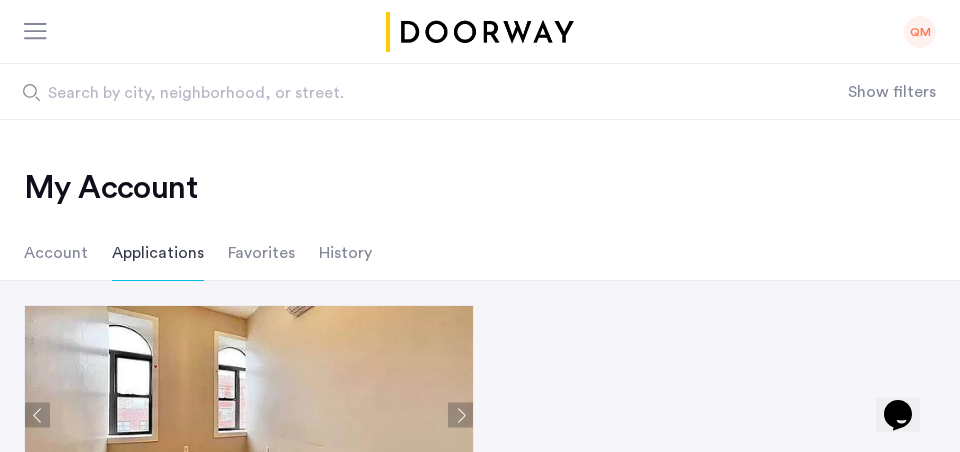 click on "QM" 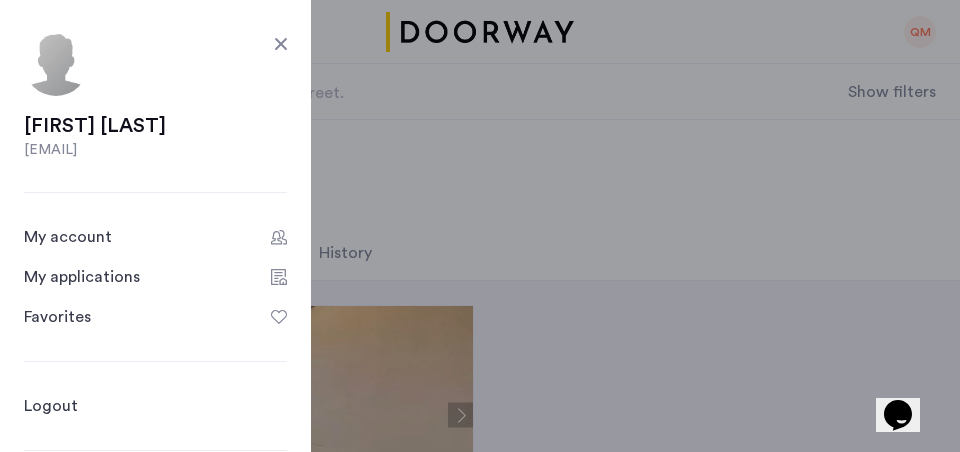 click on "My account" 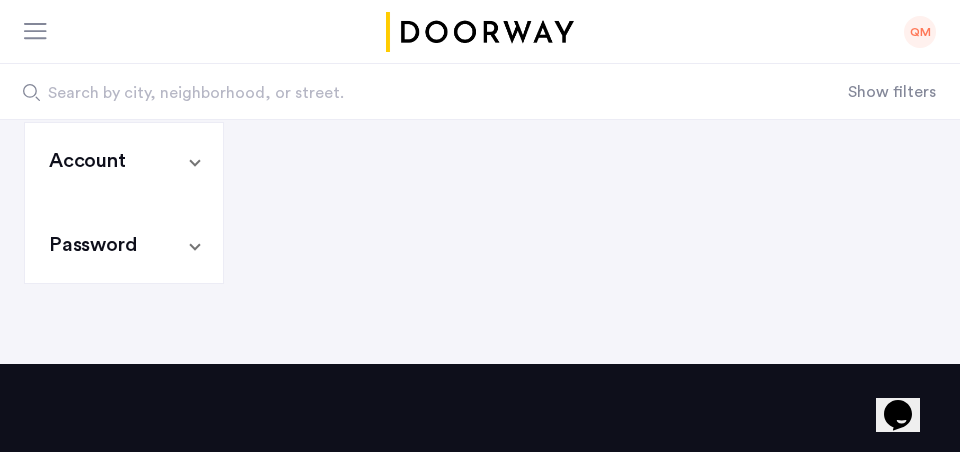 scroll, scrollTop: 192, scrollLeft: 0, axis: vertical 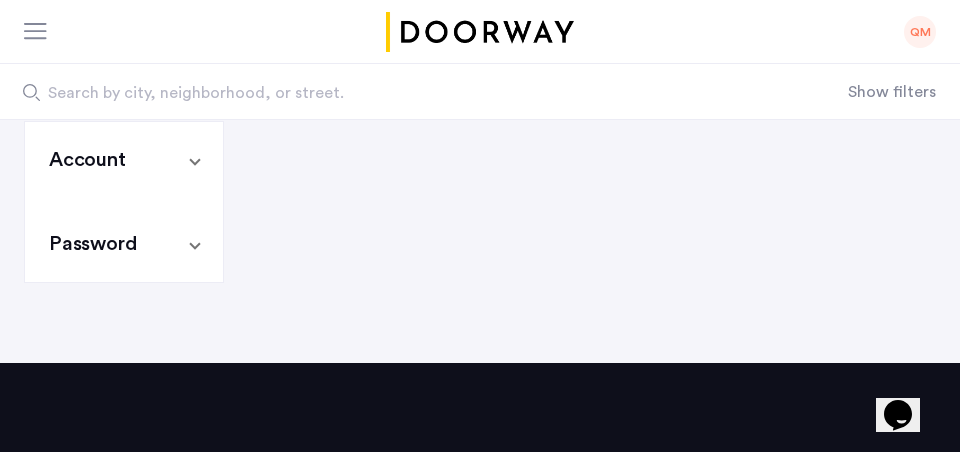 click on "Password" at bounding box center (120, 244) 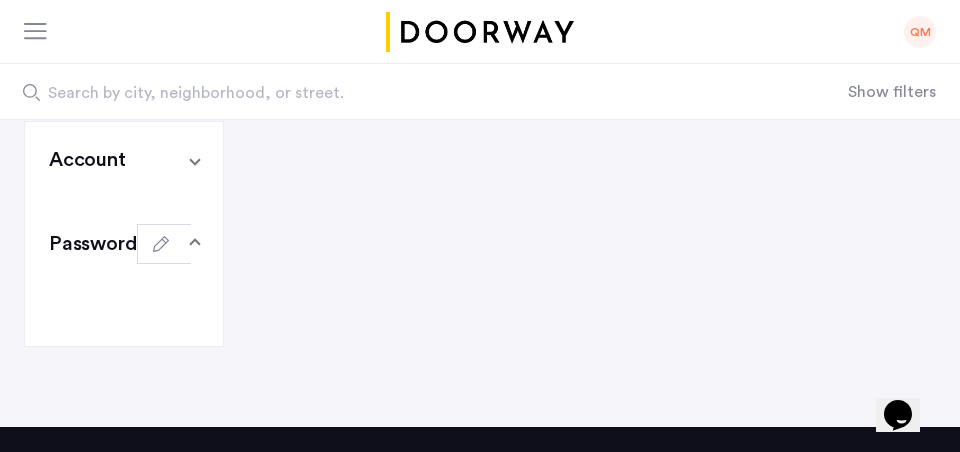 click 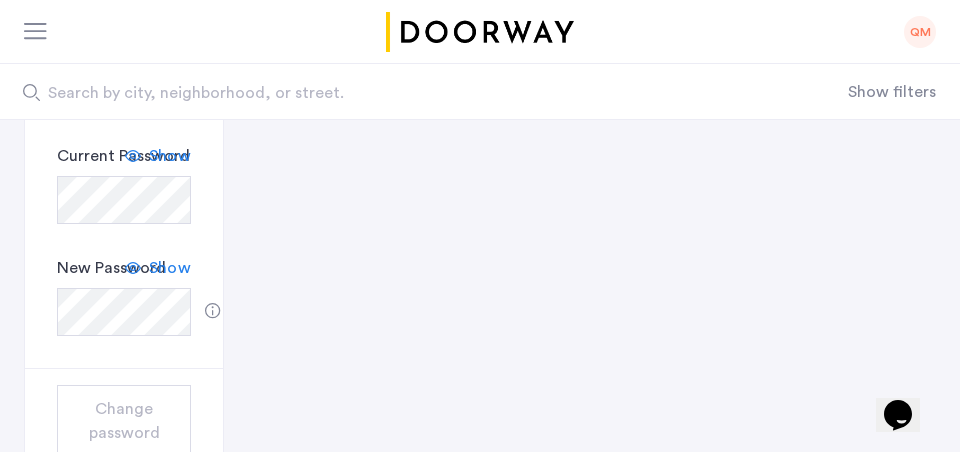 scroll, scrollTop: 581, scrollLeft: 0, axis: vertical 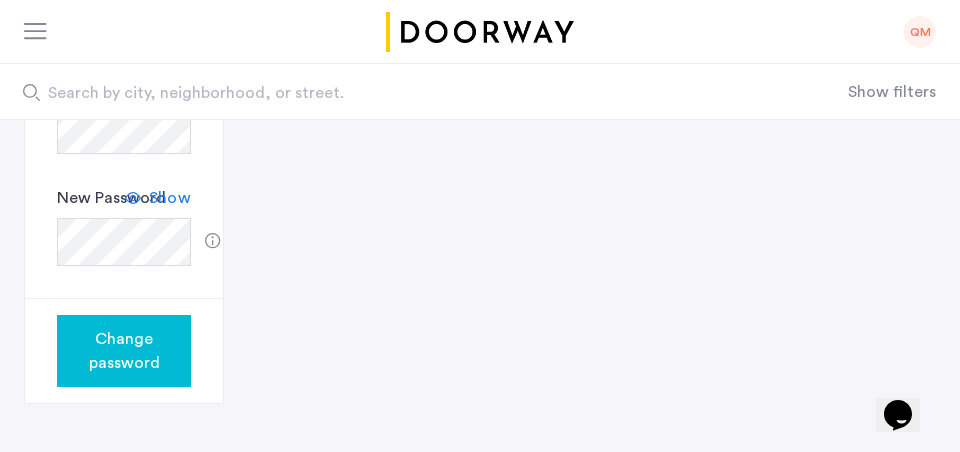 click on "Change password" at bounding box center [124, 351] 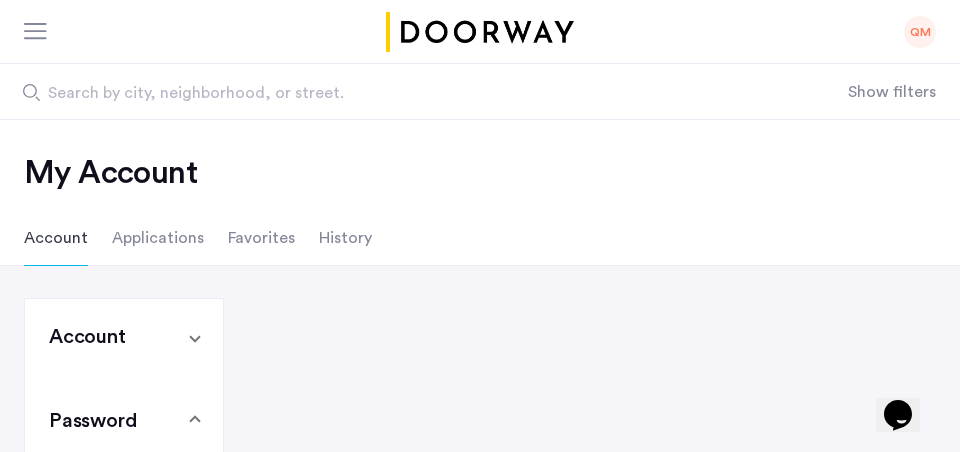 scroll, scrollTop: 0, scrollLeft: 0, axis: both 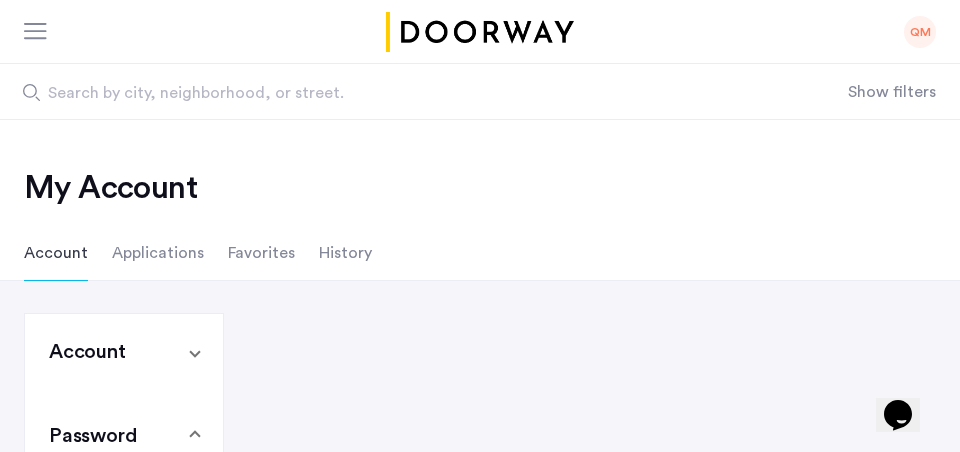 click on "Applications" 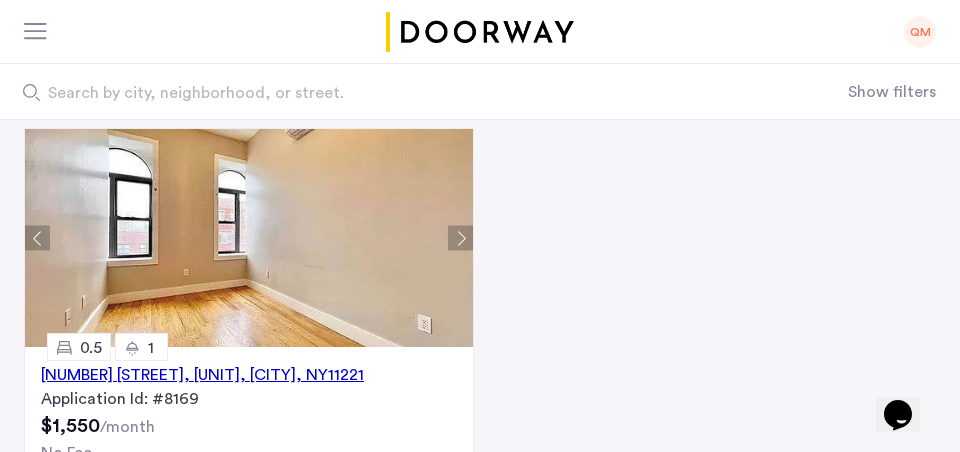 scroll, scrollTop: 179, scrollLeft: 0, axis: vertical 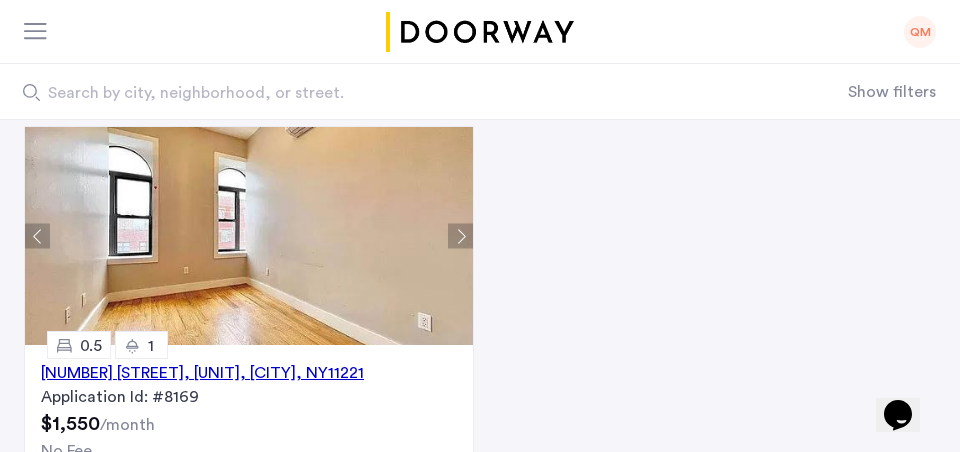 click 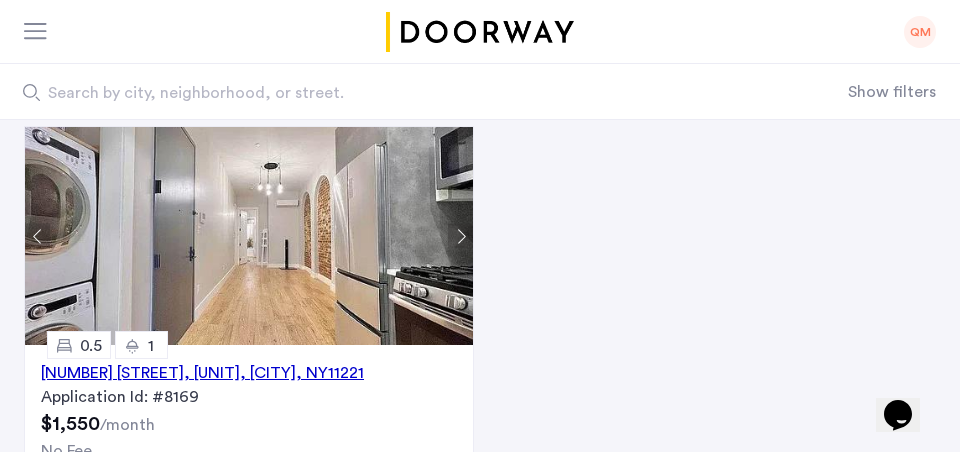 click 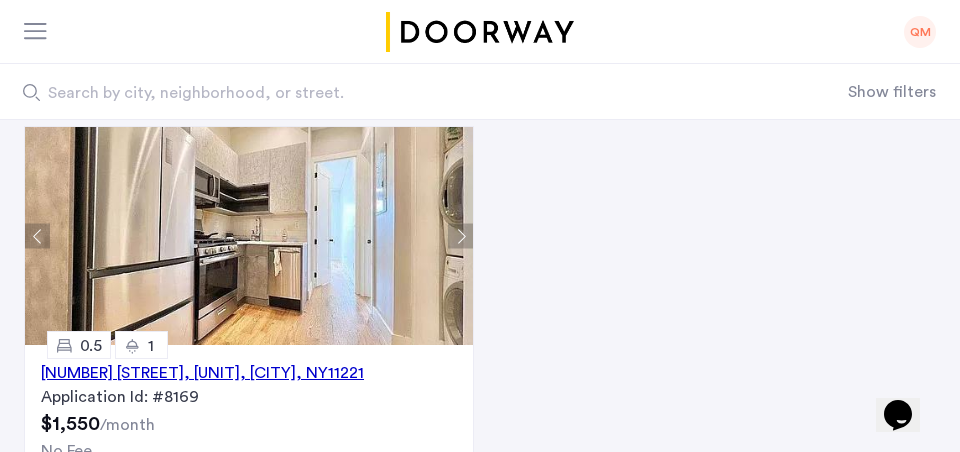 click 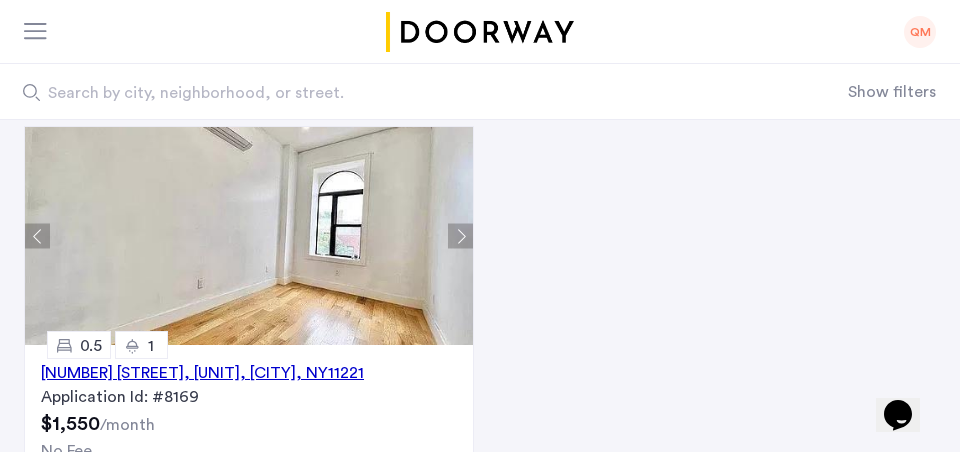 click 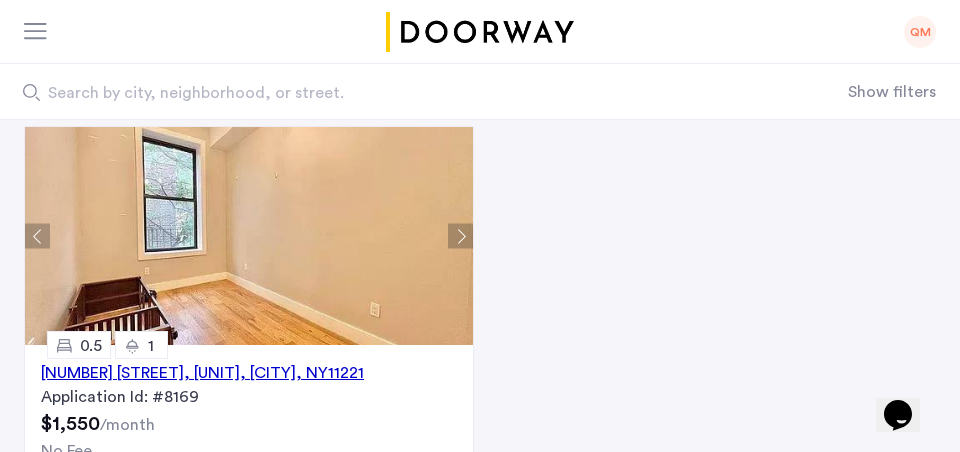 click 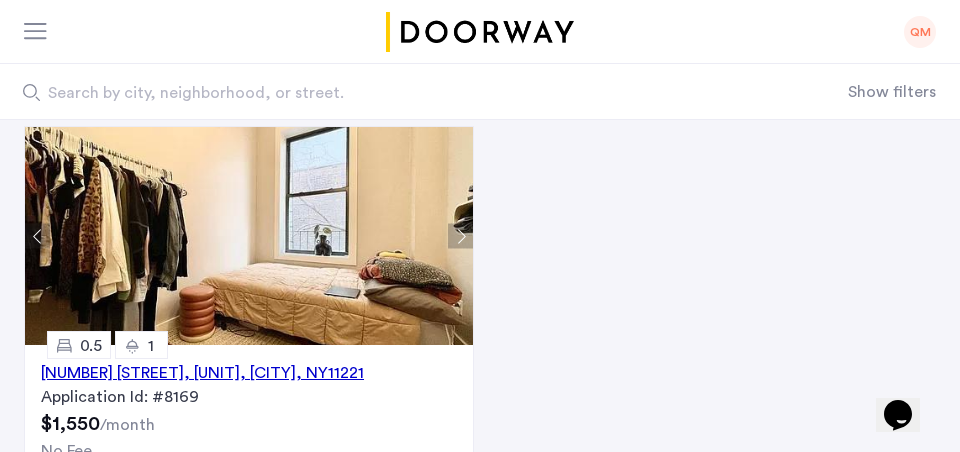 click 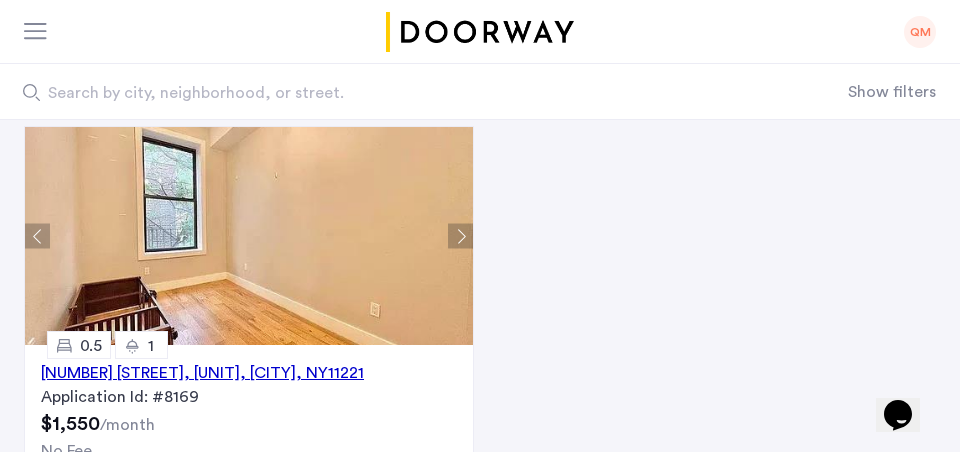 click 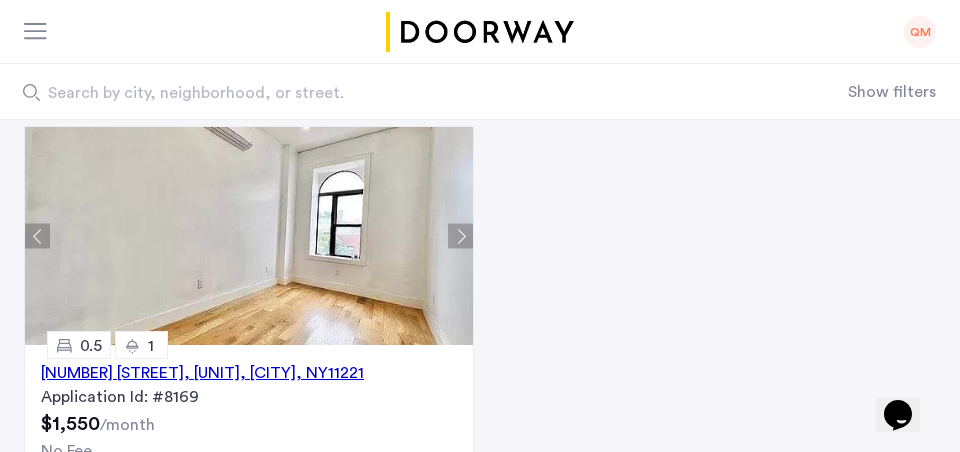 click 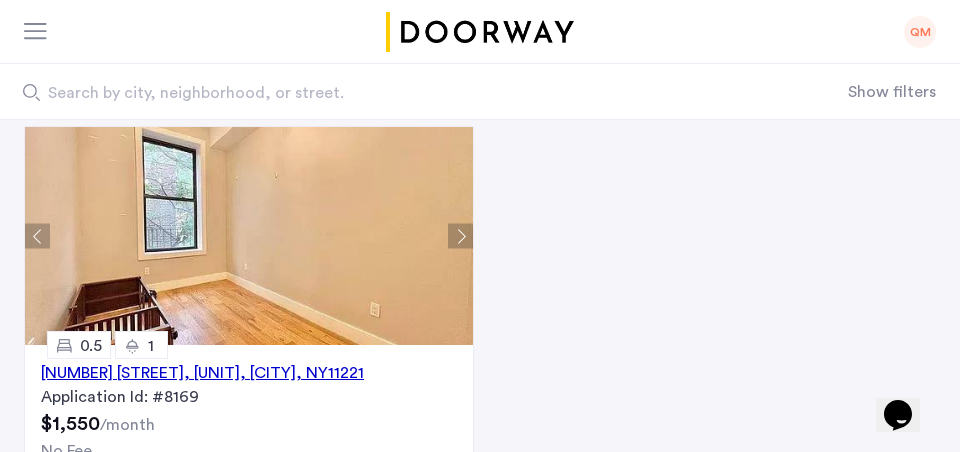 click 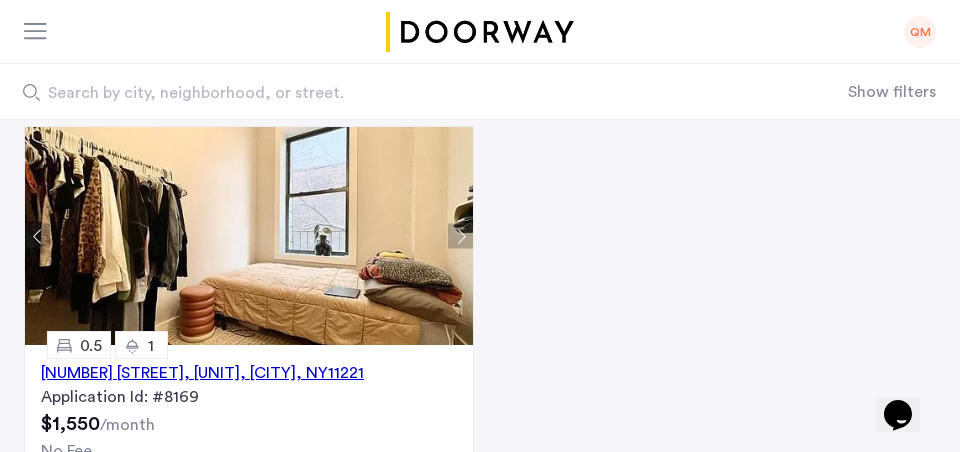 click 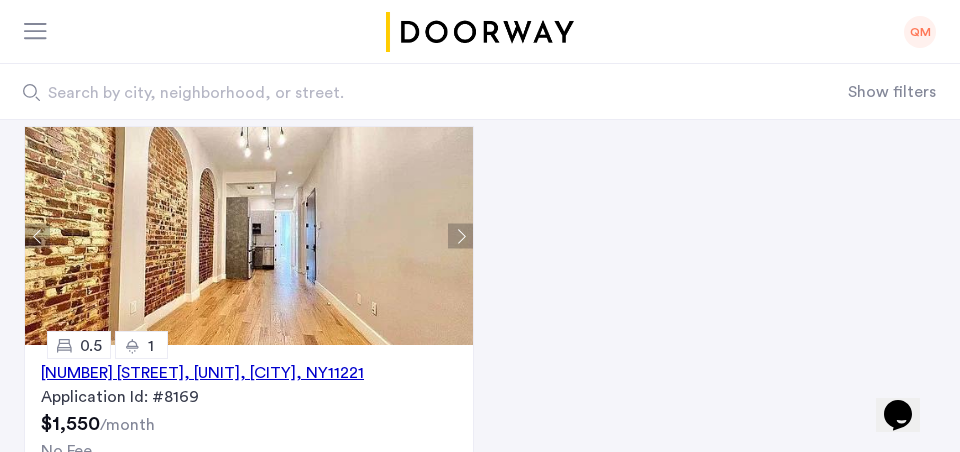 click 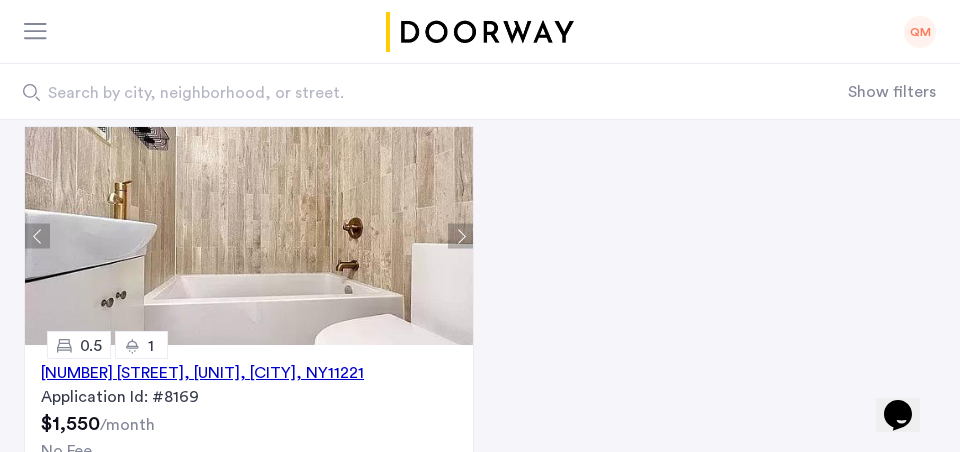 click 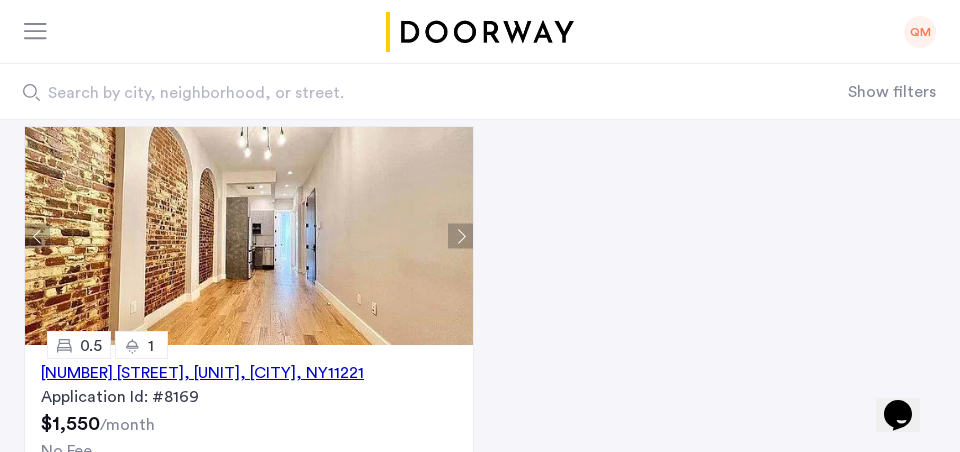click 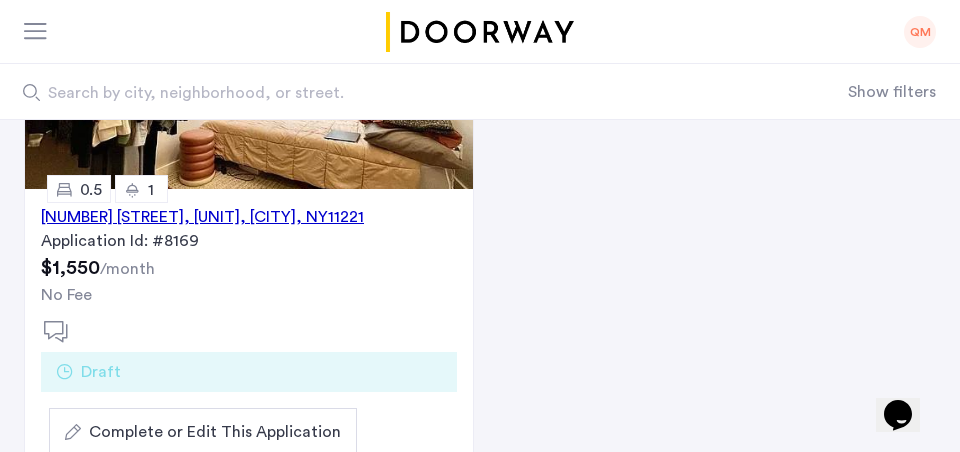 scroll, scrollTop: 341, scrollLeft: 0, axis: vertical 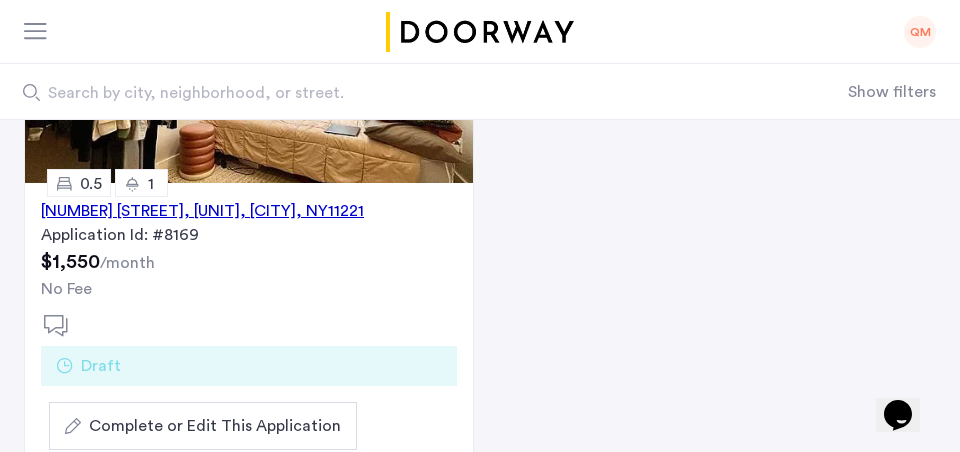 click on "0.5" 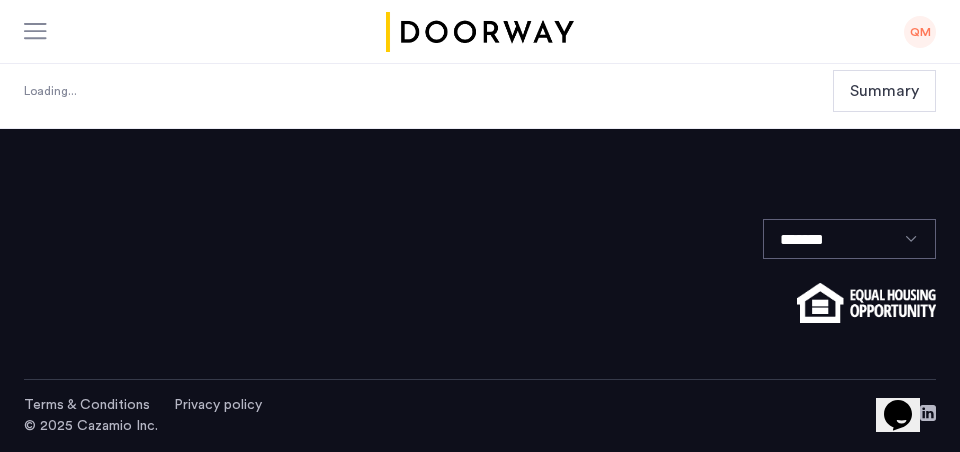 scroll, scrollTop: 0, scrollLeft: 0, axis: both 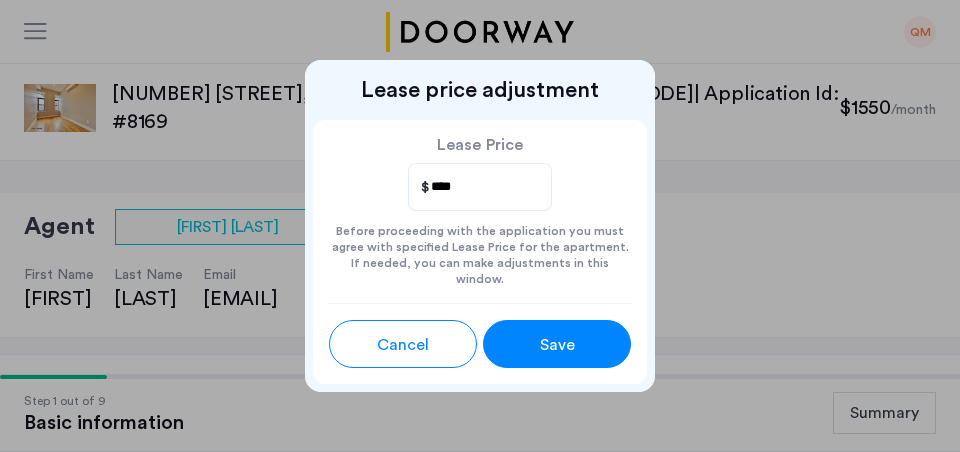 click on "Cancel" at bounding box center (403, 345) 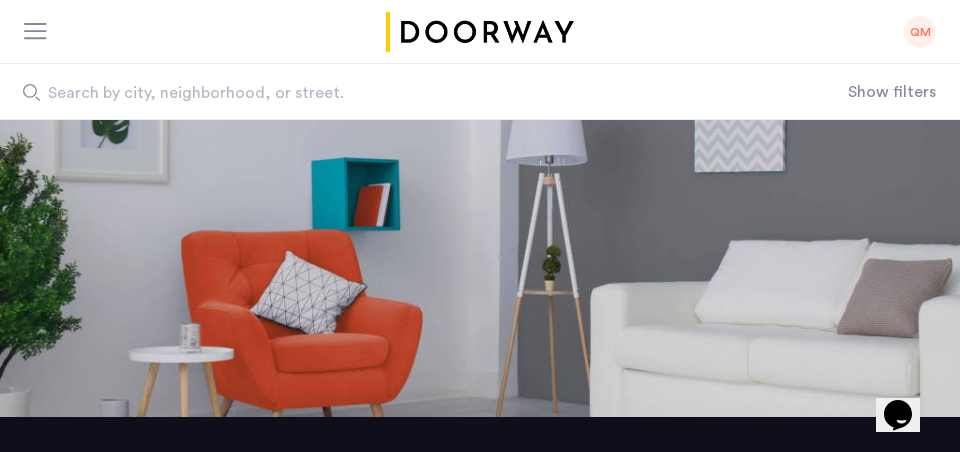 scroll, scrollTop: 0, scrollLeft: 0, axis: both 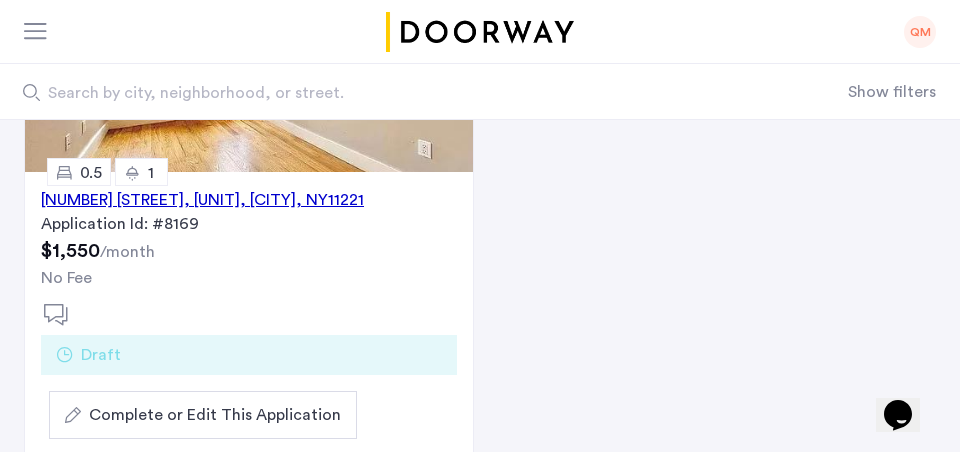 click on "856 Greene Avenue, Unit 5LFR, Brooklyn , NY  11221" 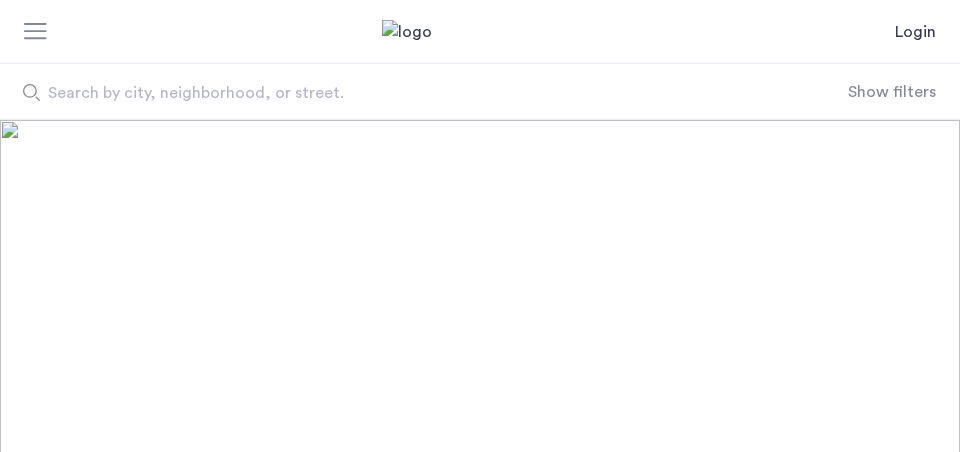 scroll, scrollTop: 0, scrollLeft: 0, axis: both 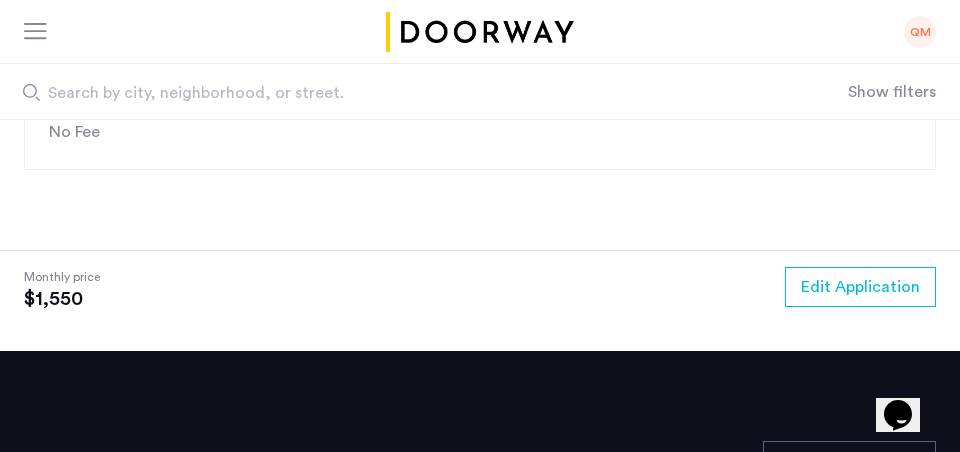 click 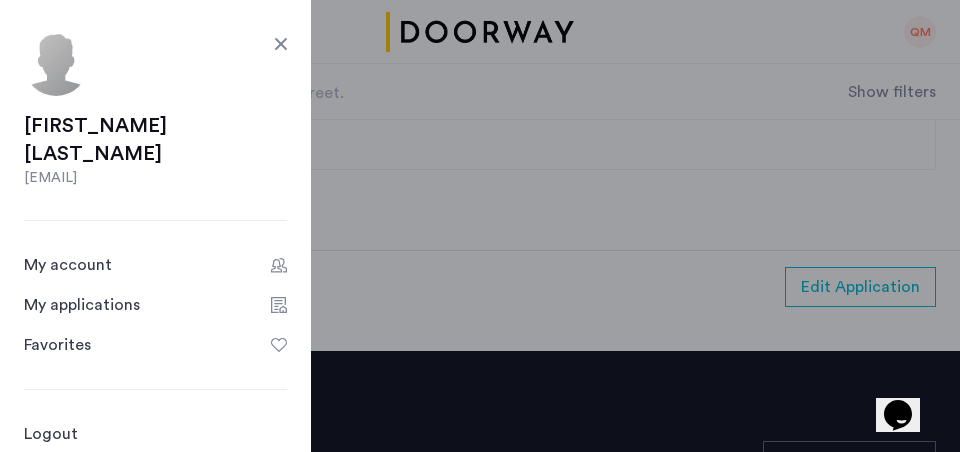 click on "My applications" 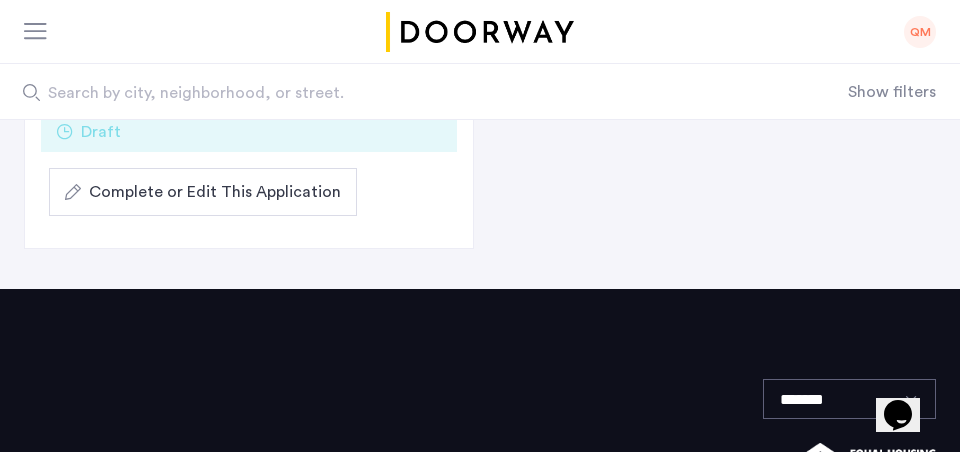 scroll, scrollTop: 571, scrollLeft: 0, axis: vertical 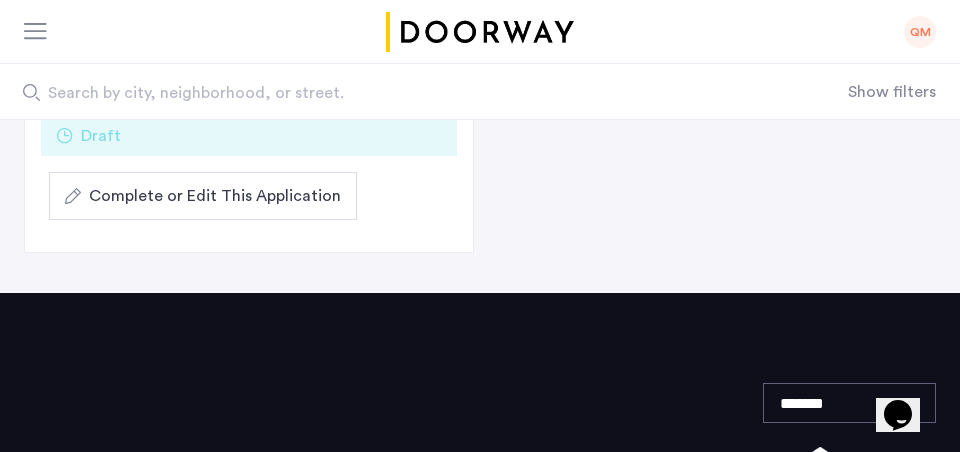click on "Complete or Edit This Application" 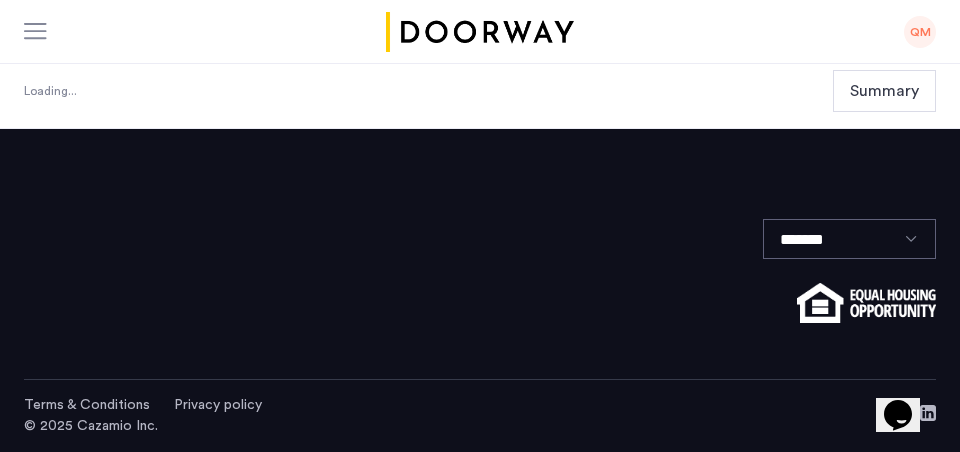 scroll, scrollTop: 0, scrollLeft: 0, axis: both 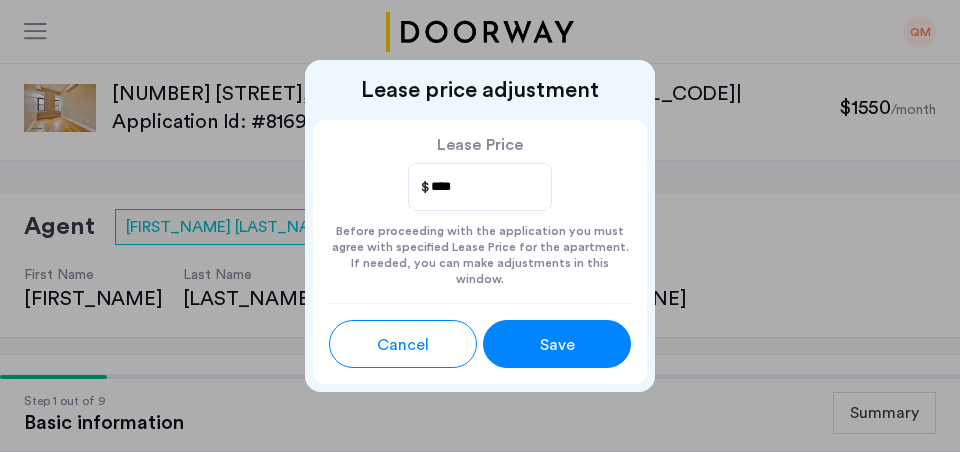 click on "Save" at bounding box center [557, 345] 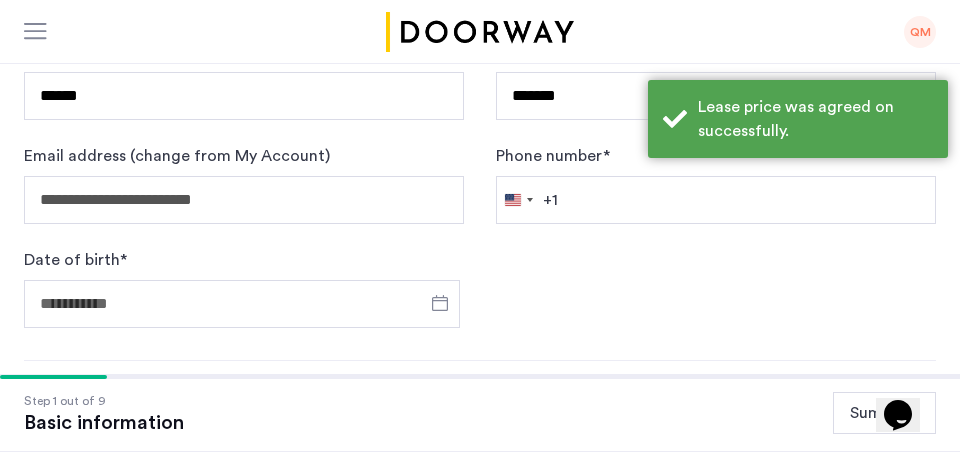 scroll, scrollTop: 403, scrollLeft: 0, axis: vertical 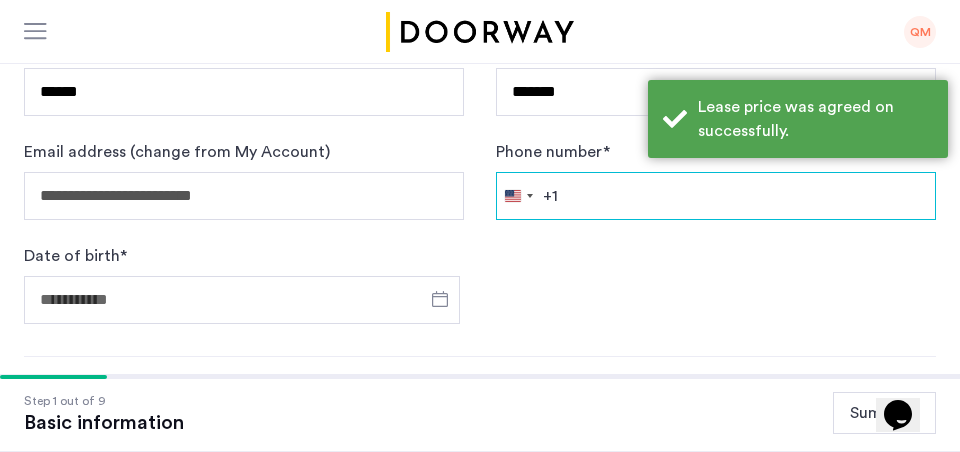 click on "Phone number  *" at bounding box center (716, 196) 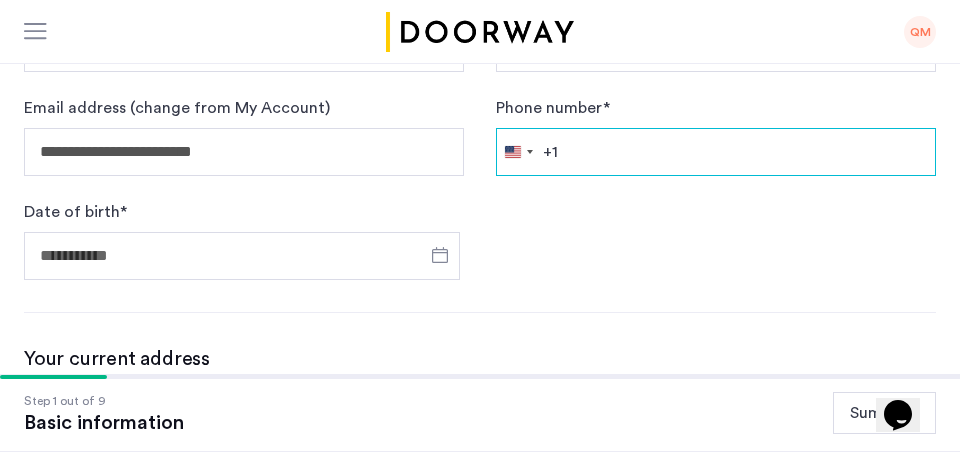click on "Phone number  *" at bounding box center (716, 152) 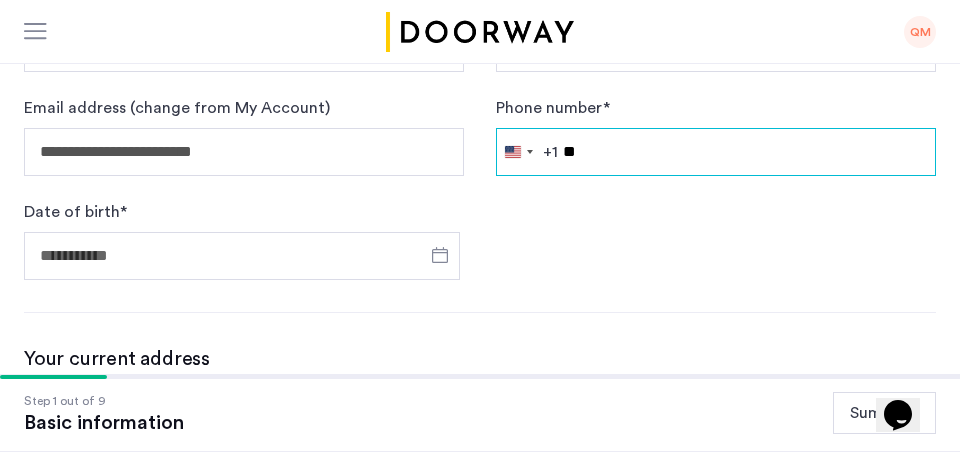 type on "**********" 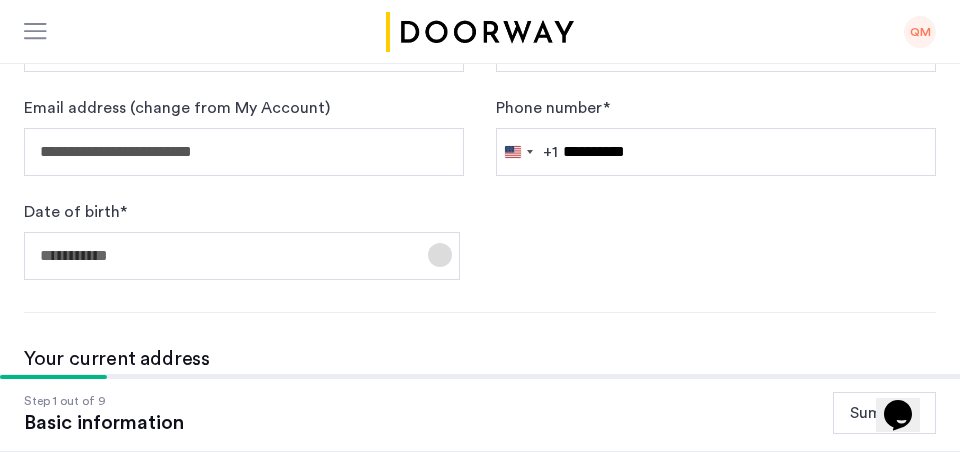 click 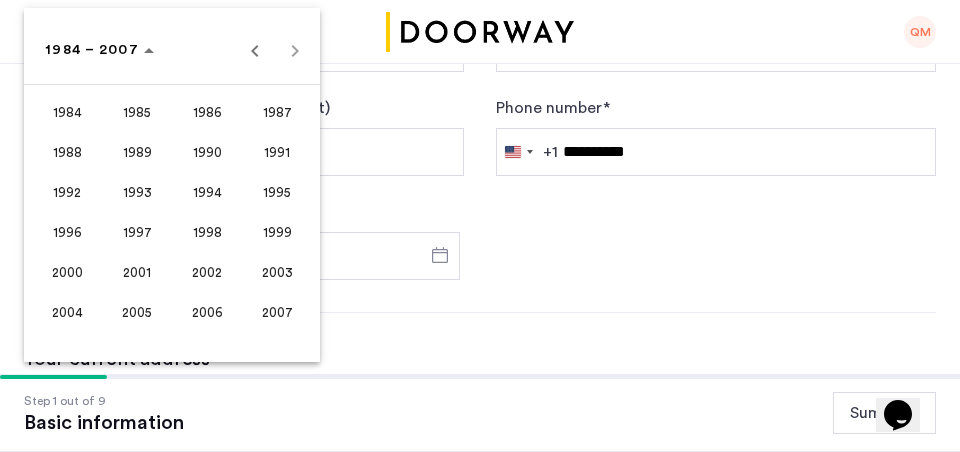 click on "[YEAR] to [YEAR] [YEAR] – [YEAR]" at bounding box center [172, 50] 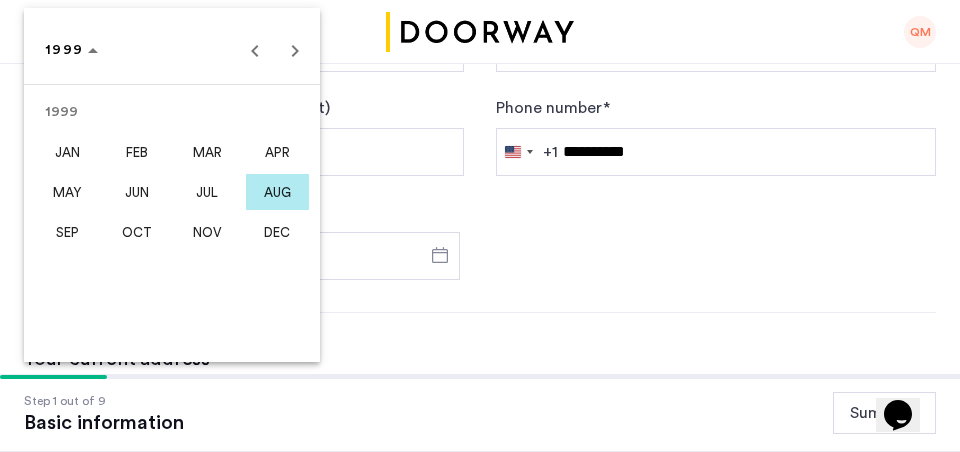 click on "APR" at bounding box center [277, 152] 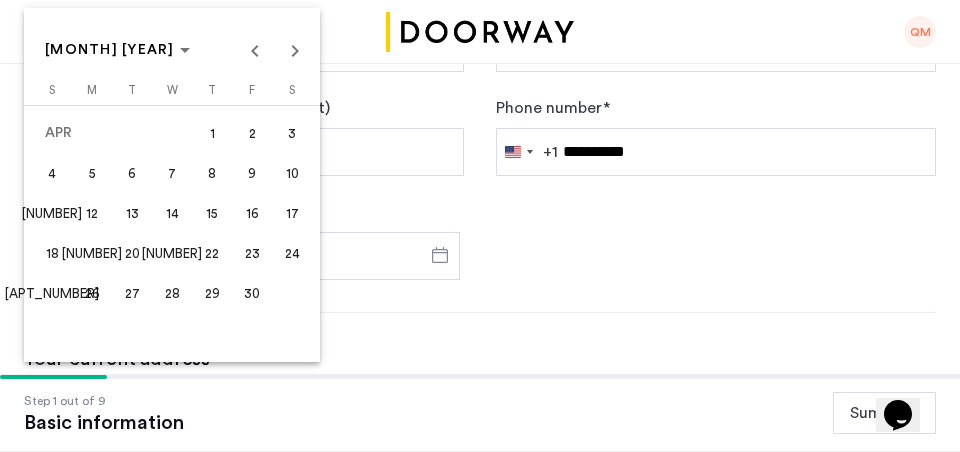click on "29" at bounding box center [212, 293] 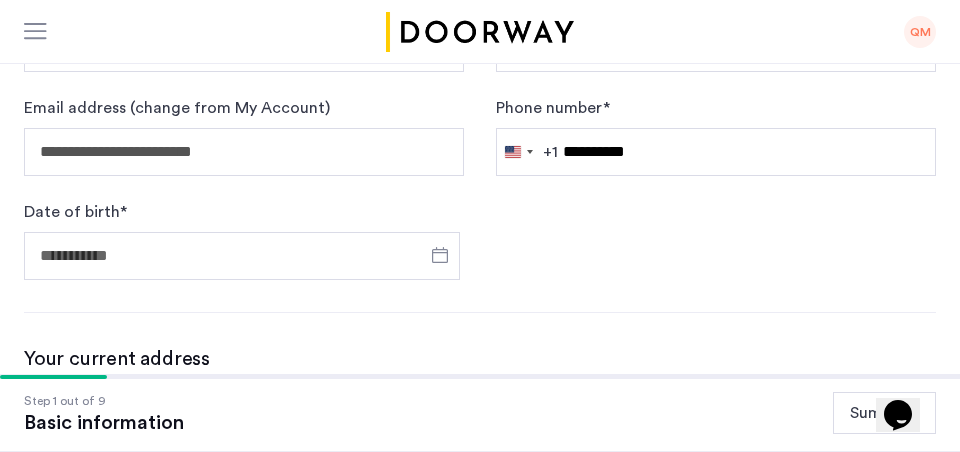 type on "**********" 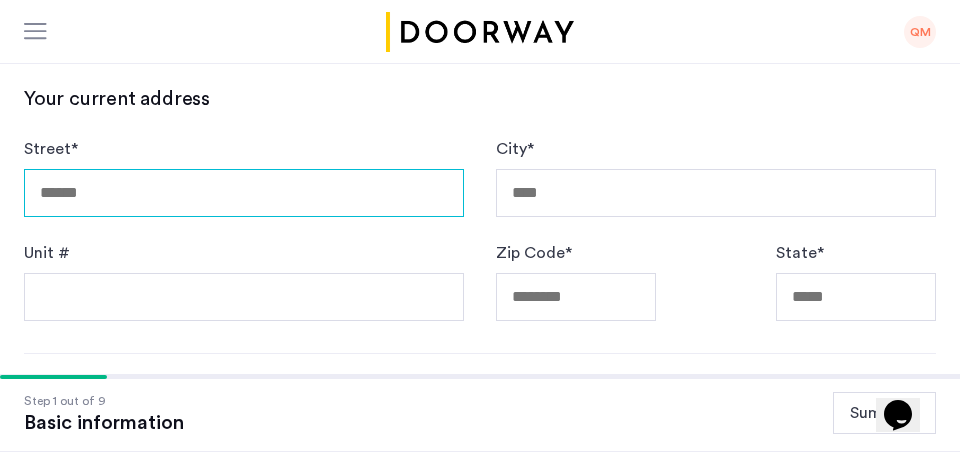 click on "Street  *" at bounding box center [244, 193] 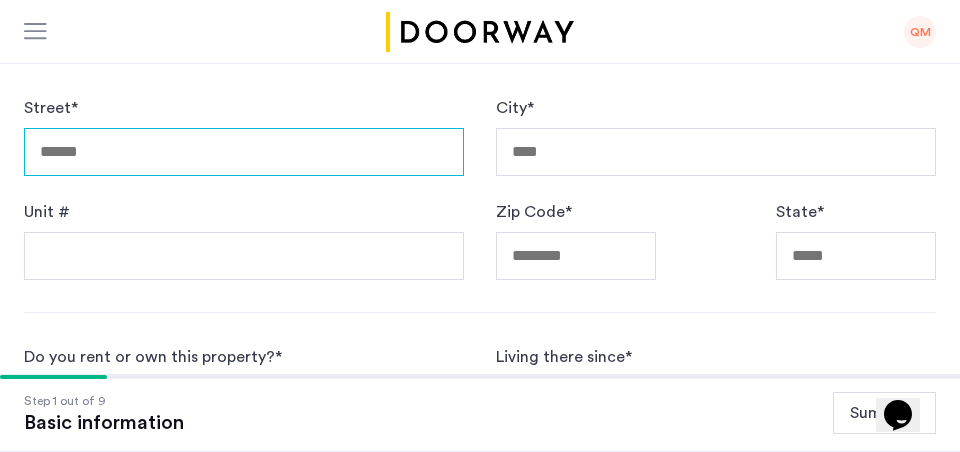 click on "Street  *" at bounding box center (244, 152) 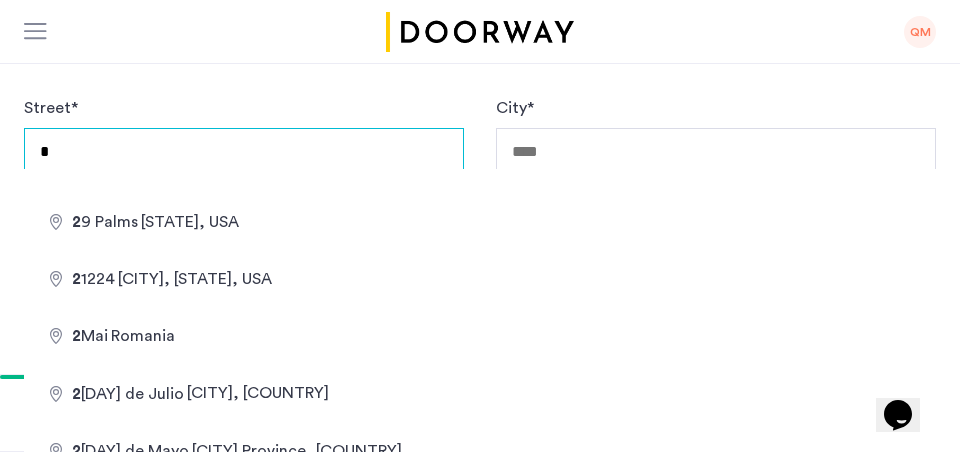 type on "**********" 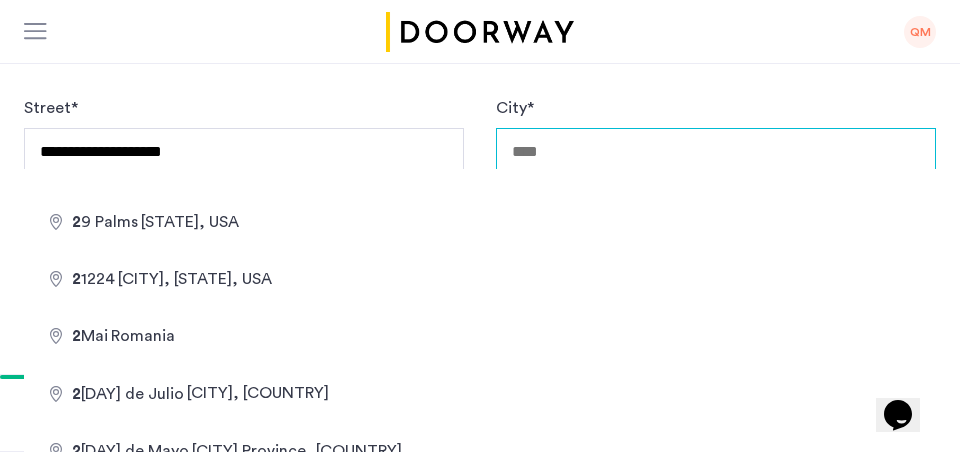 type on "********" 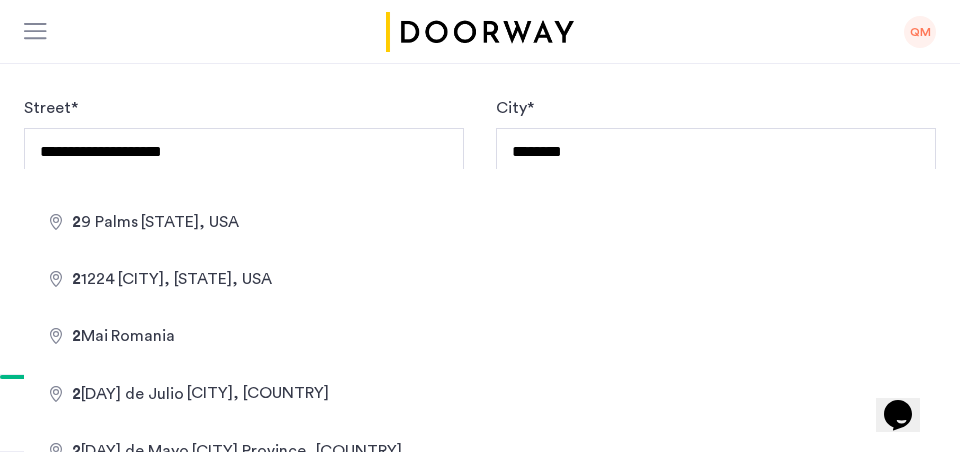 type on "*****" 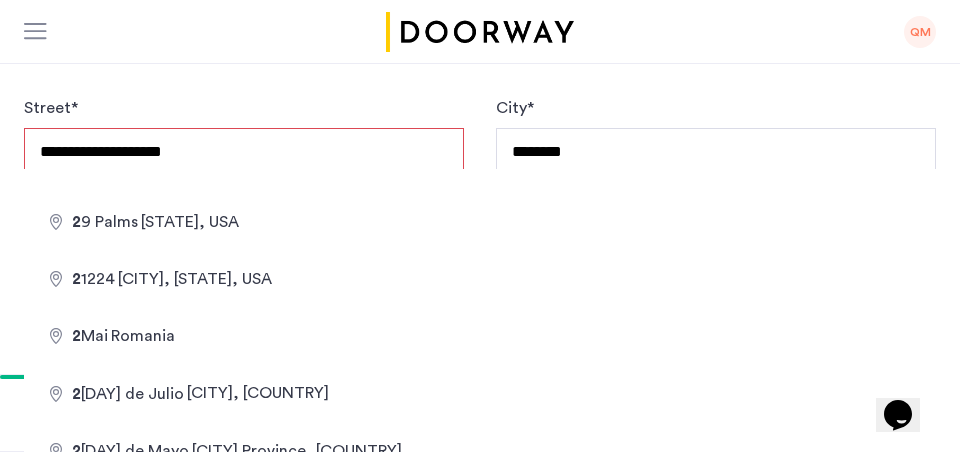 click on "**********" at bounding box center [244, 152] 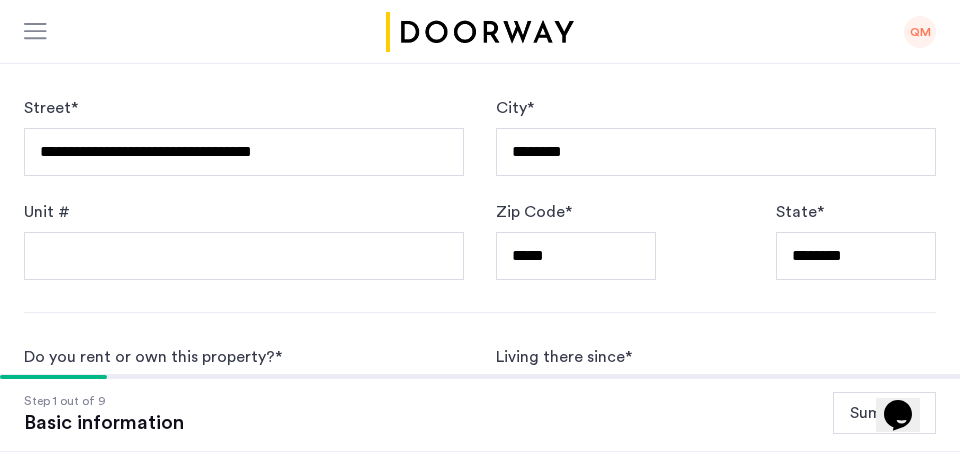 type on "**********" 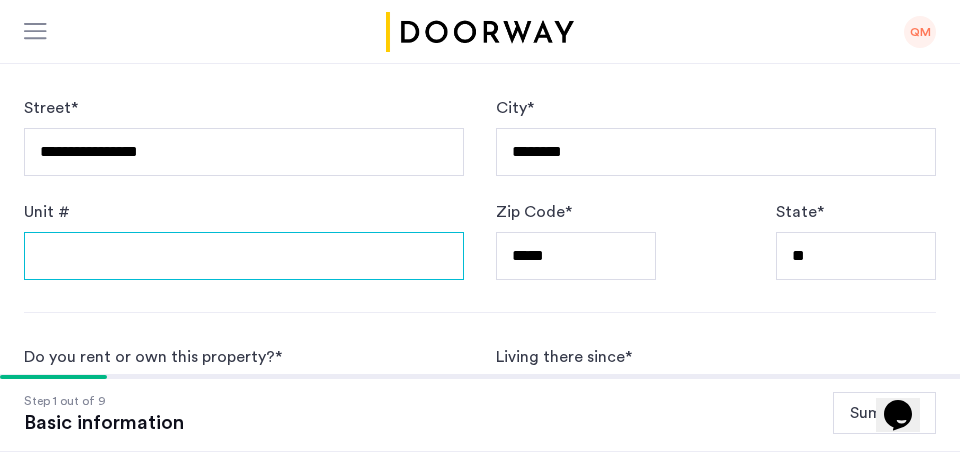 click on "Unit #" at bounding box center [244, 256] 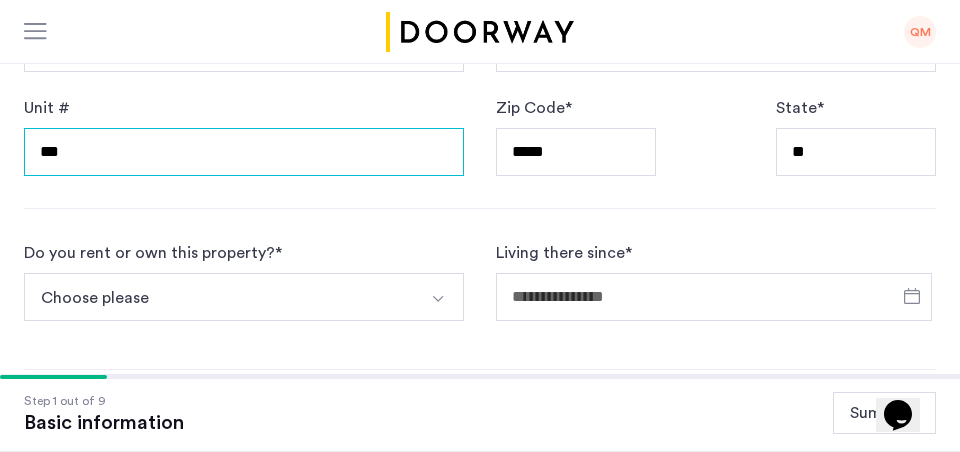 type on "***" 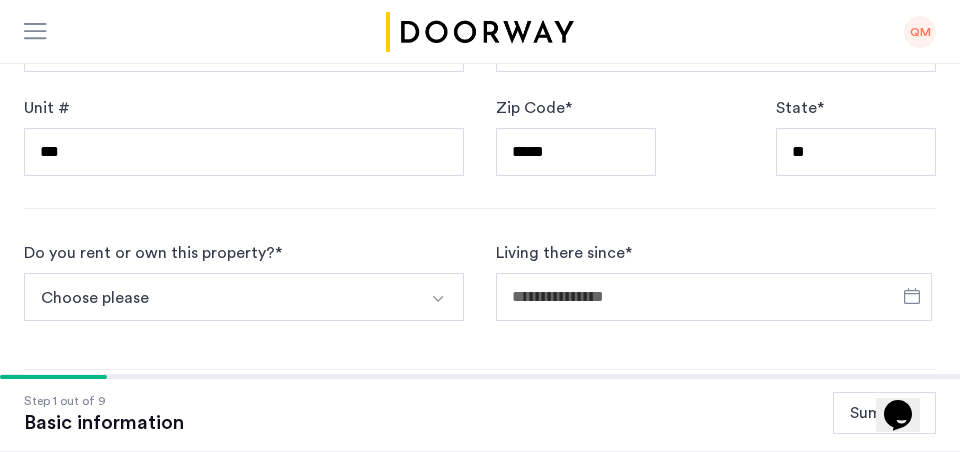 click on "Choose please" at bounding box center (220, 297) 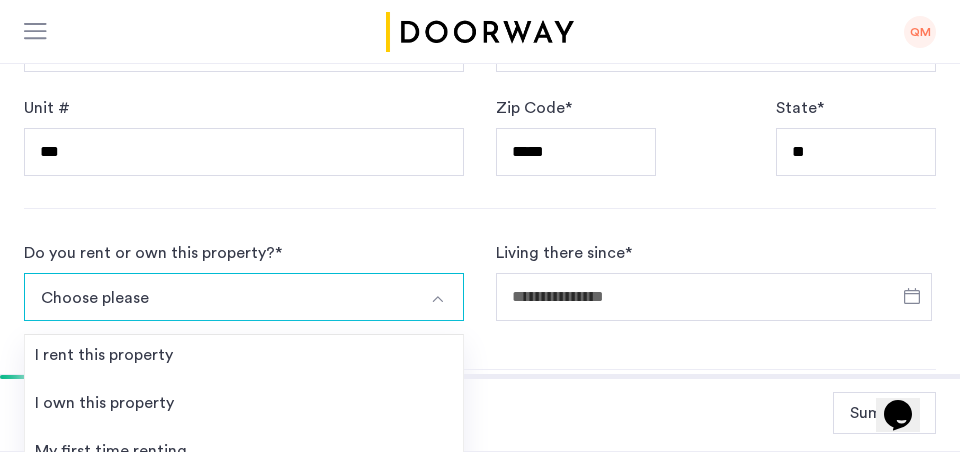 scroll, scrollTop: 997, scrollLeft: 0, axis: vertical 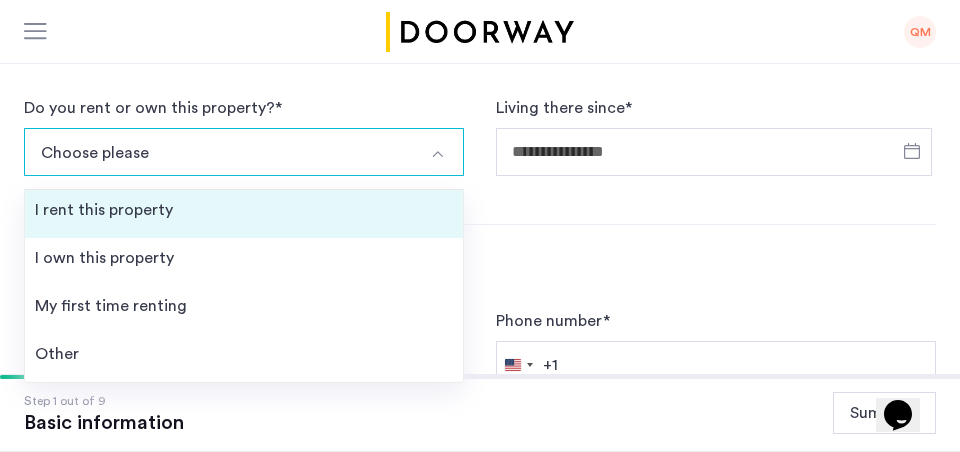 click on "I rent this property" at bounding box center (244, 214) 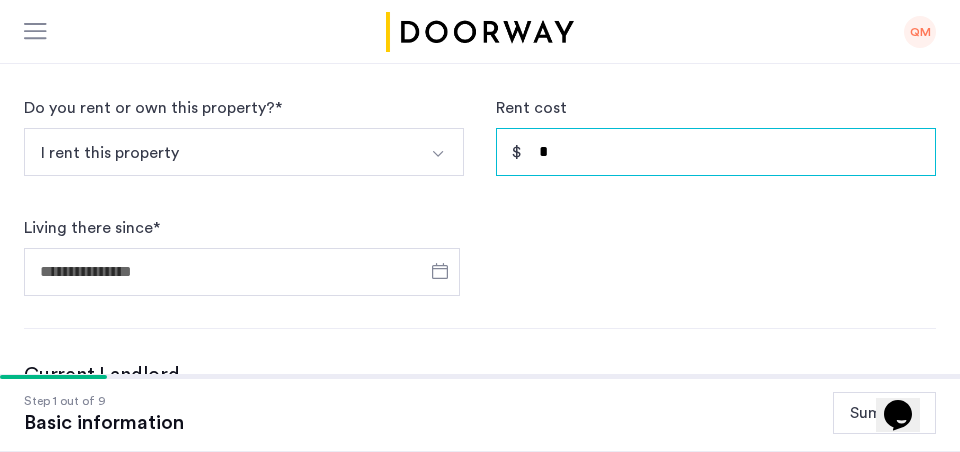 click on "*" at bounding box center [716, 152] 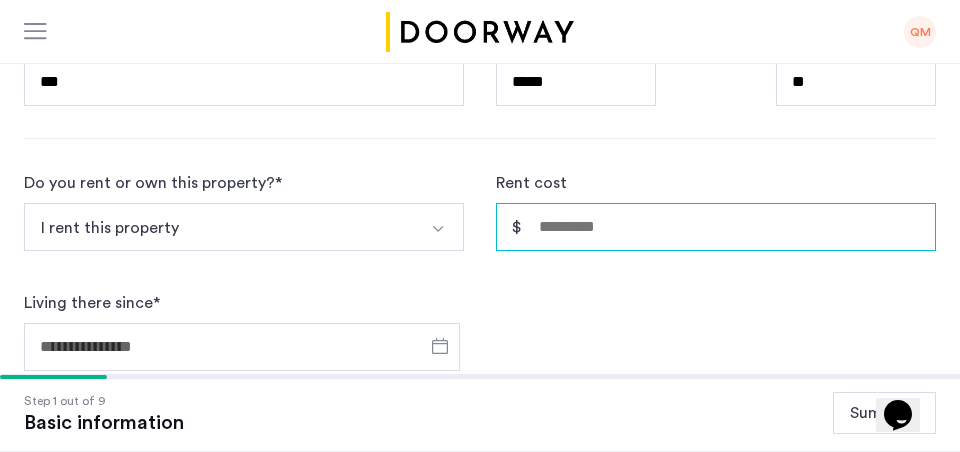 scroll, scrollTop: 925, scrollLeft: 0, axis: vertical 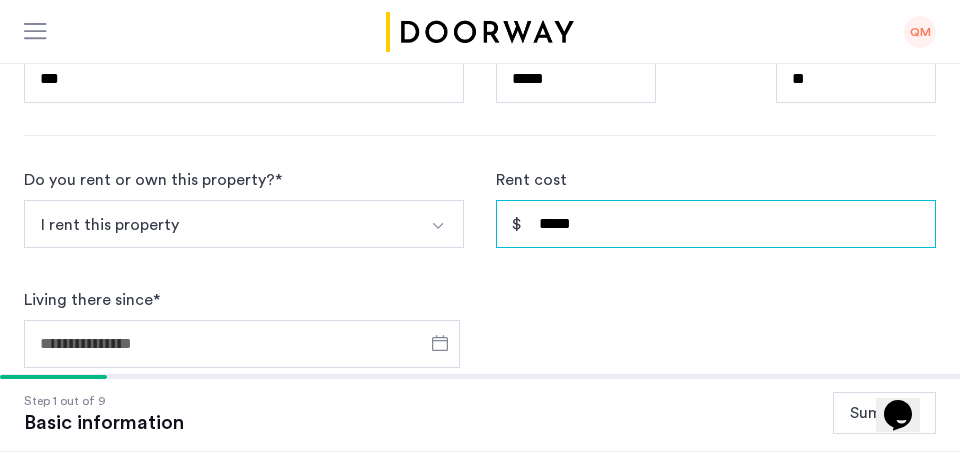 type on "*****" 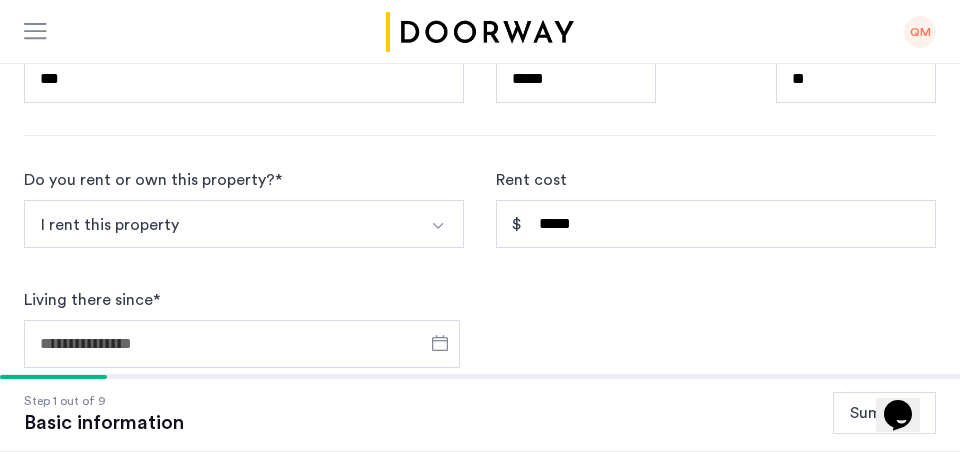 click on "Do you rent or own this property?  * I rent this property I rent this property I own this property My first time renting Other Rent cost ***** Living there since  *" 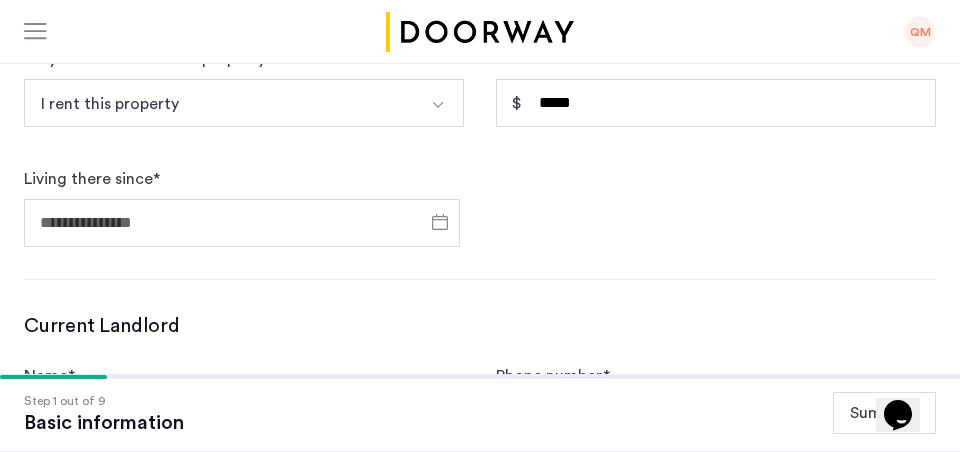 scroll, scrollTop: 1049, scrollLeft: 0, axis: vertical 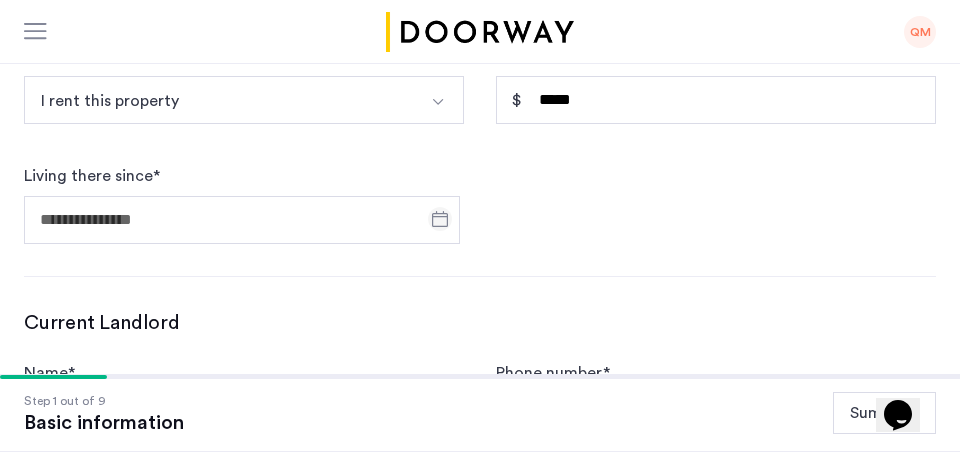 drag, startPoint x: 508, startPoint y: 235, endPoint x: 459, endPoint y: 231, distance: 49.162994 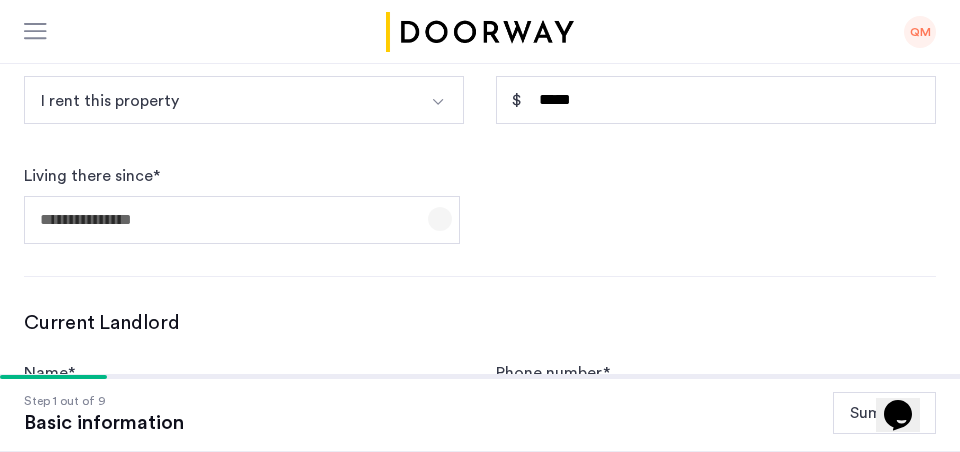 click 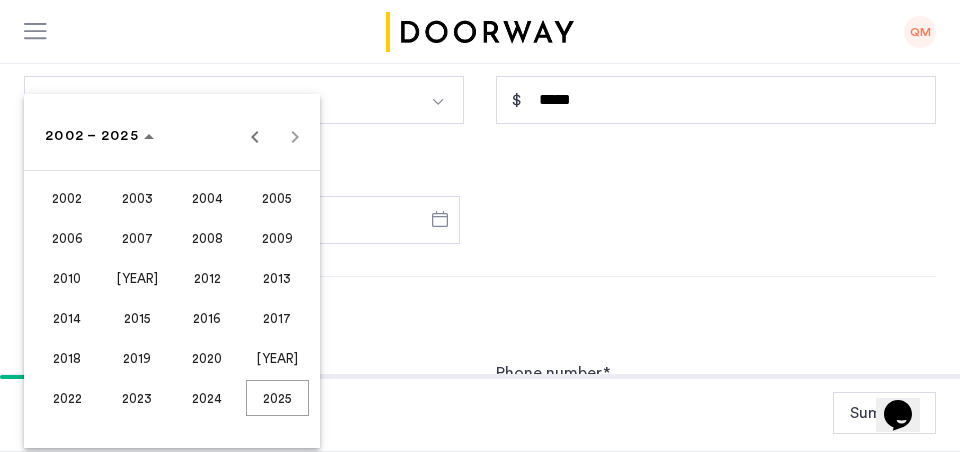 click on "2023" at bounding box center [137, 398] 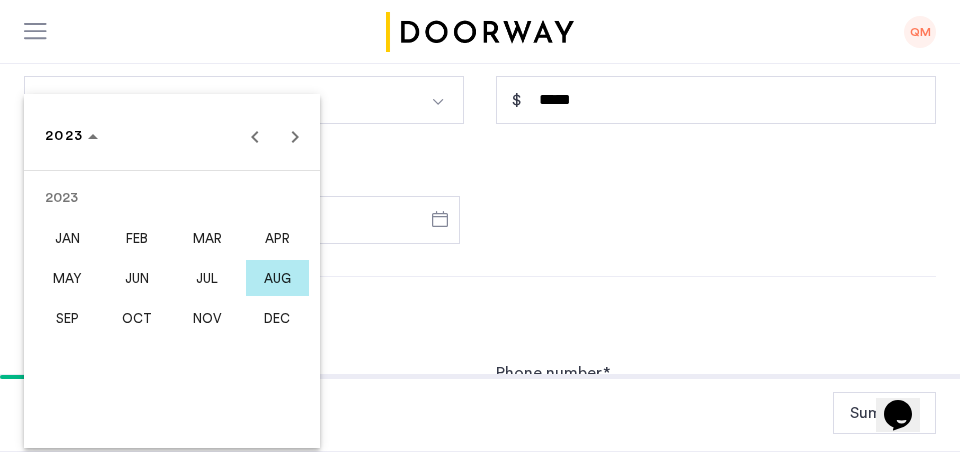 click on "AUG" at bounding box center (277, 278) 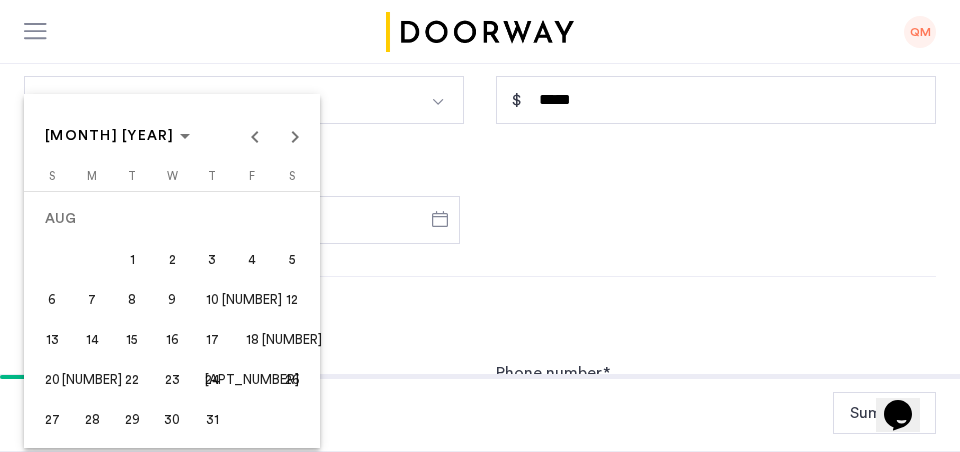 click on "15" at bounding box center [132, 339] 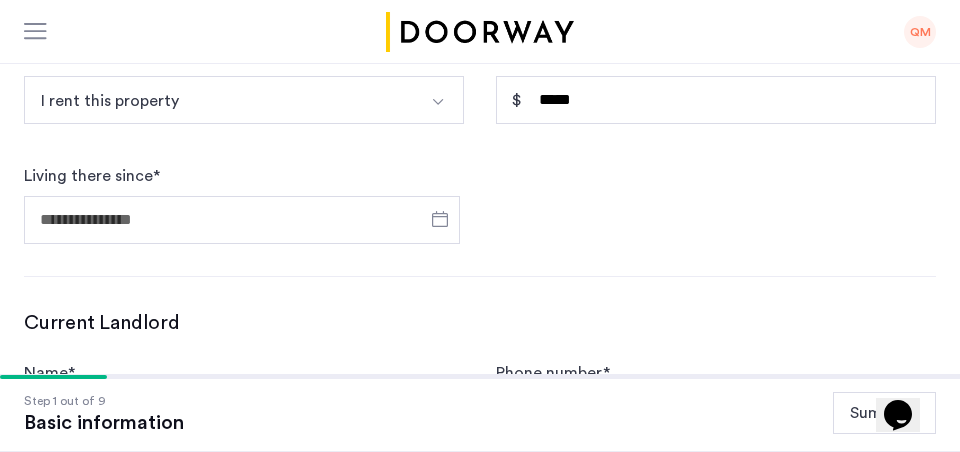 type on "**********" 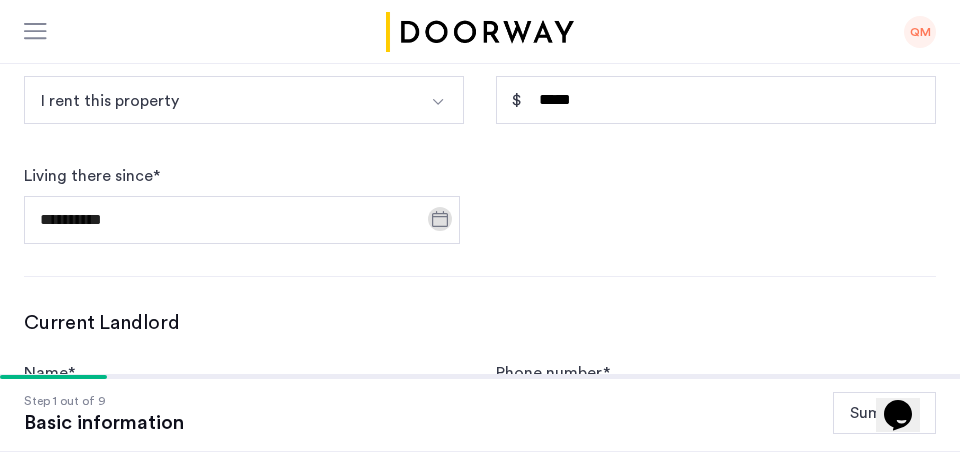 click on "**********" 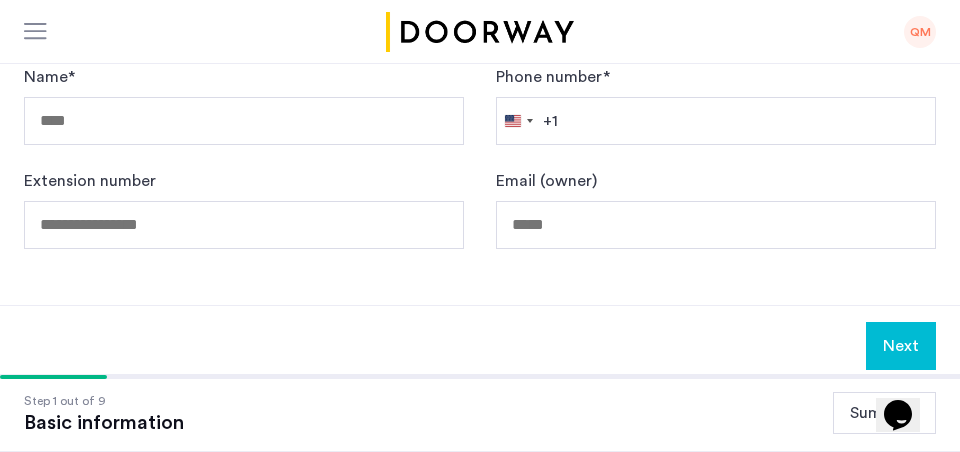 scroll, scrollTop: 1351, scrollLeft: 0, axis: vertical 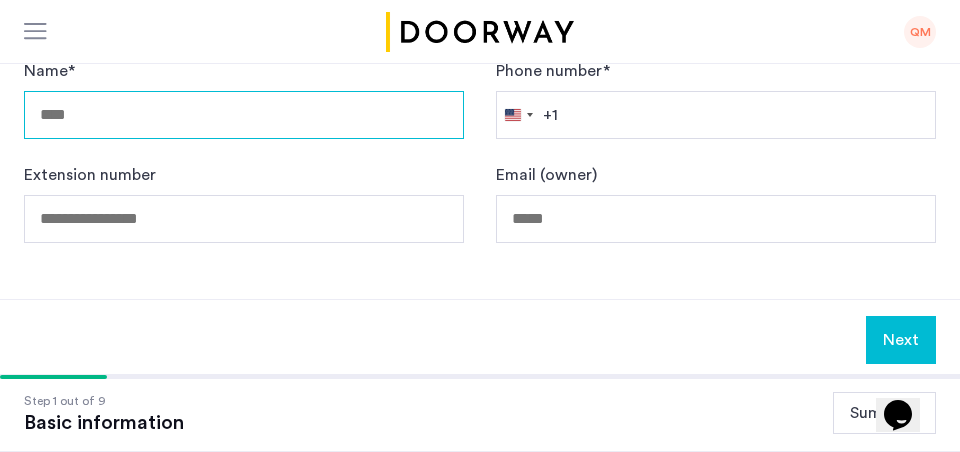 click on "Name  *" at bounding box center (244, 115) 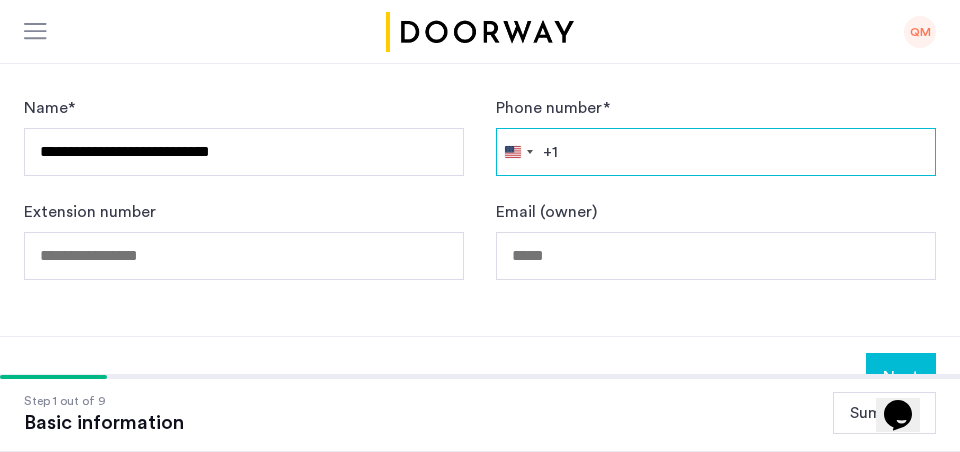 click on "Phone number  *" at bounding box center [716, 152] 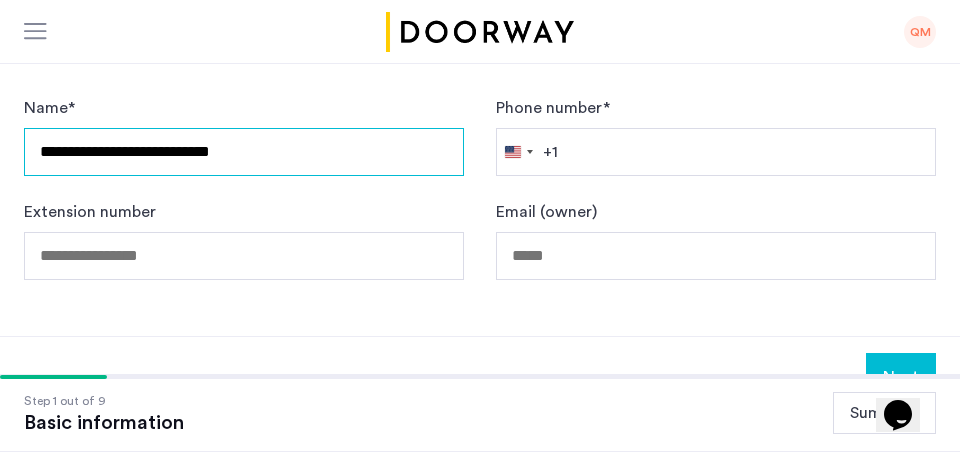 drag, startPoint x: 224, startPoint y: 144, endPoint x: 2, endPoint y: 118, distance: 223.51733 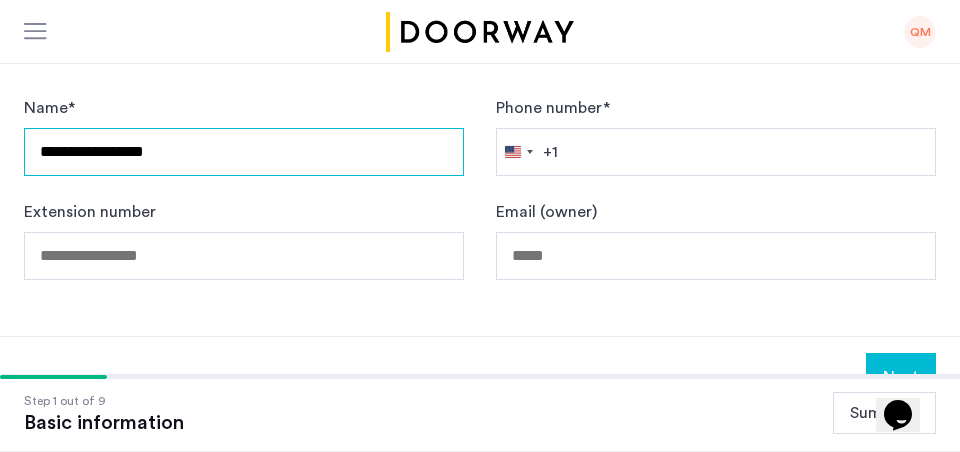 type on "**********" 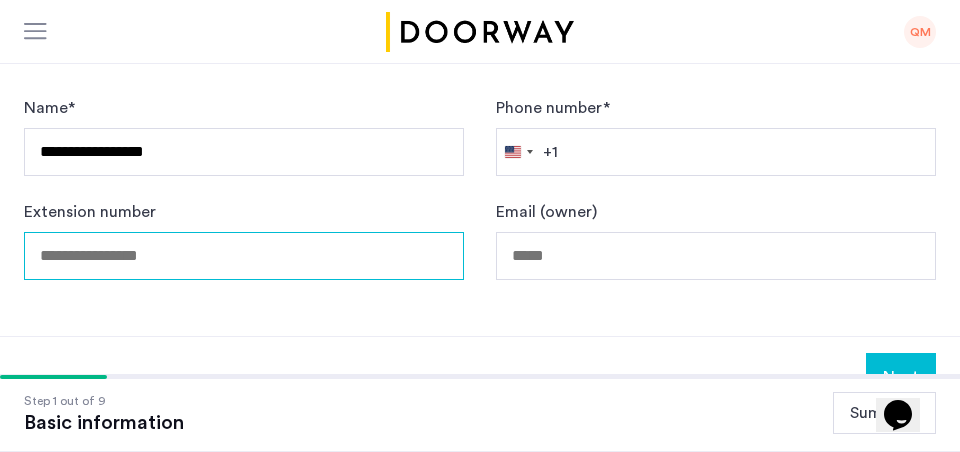 click on "Extension number" at bounding box center [244, 256] 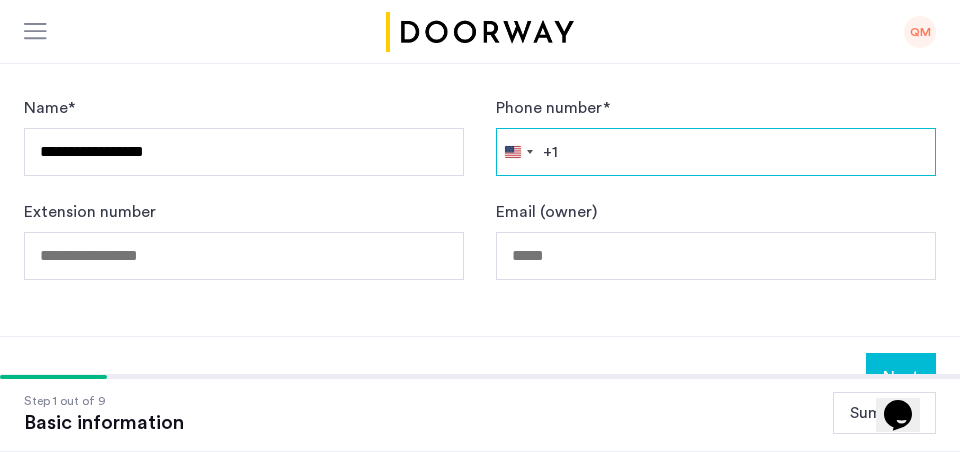 click on "Phone number  *" at bounding box center (716, 152) 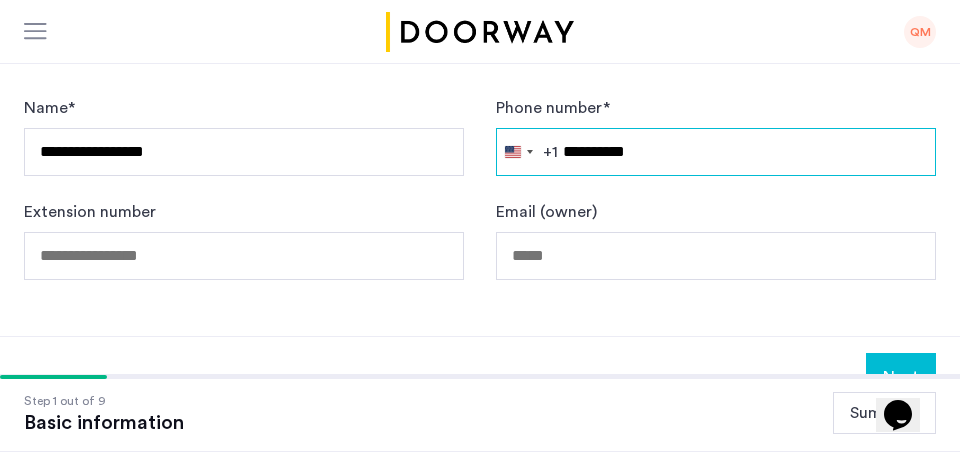 type on "**********" 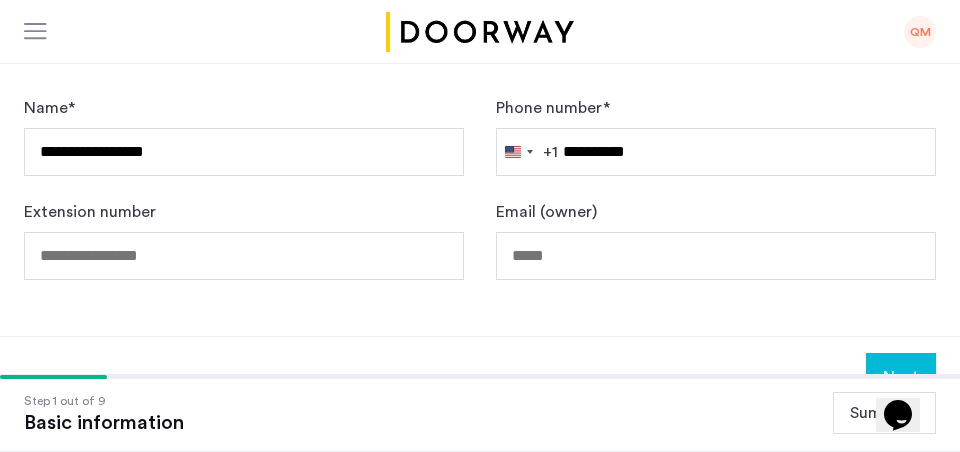 click on "Email (owner)" 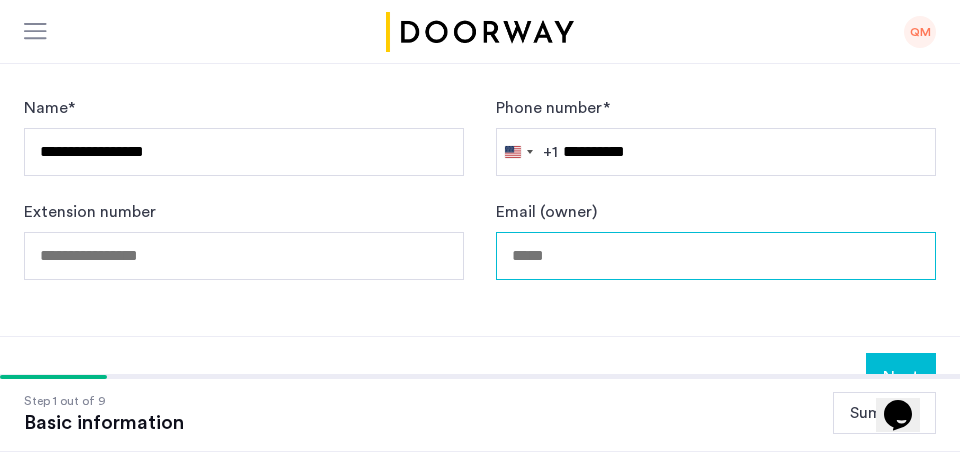 click on "Email (owner)" at bounding box center [716, 256] 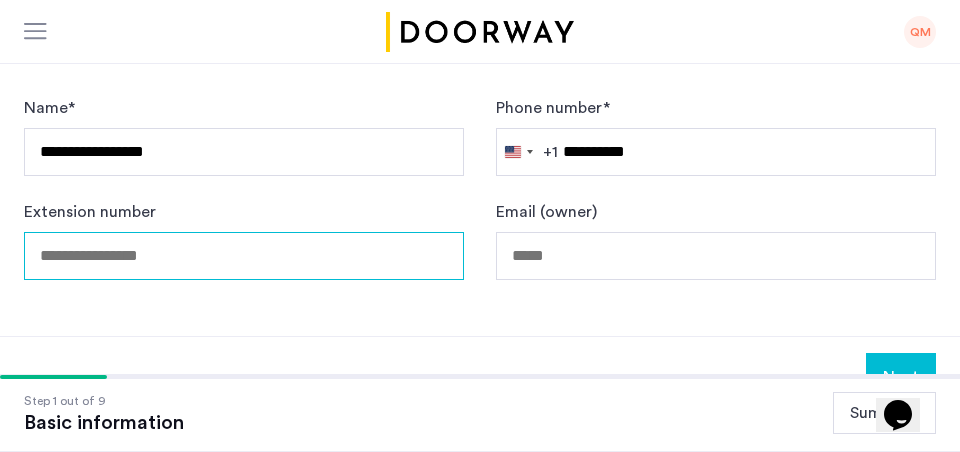 click on "Extension number" at bounding box center [244, 256] 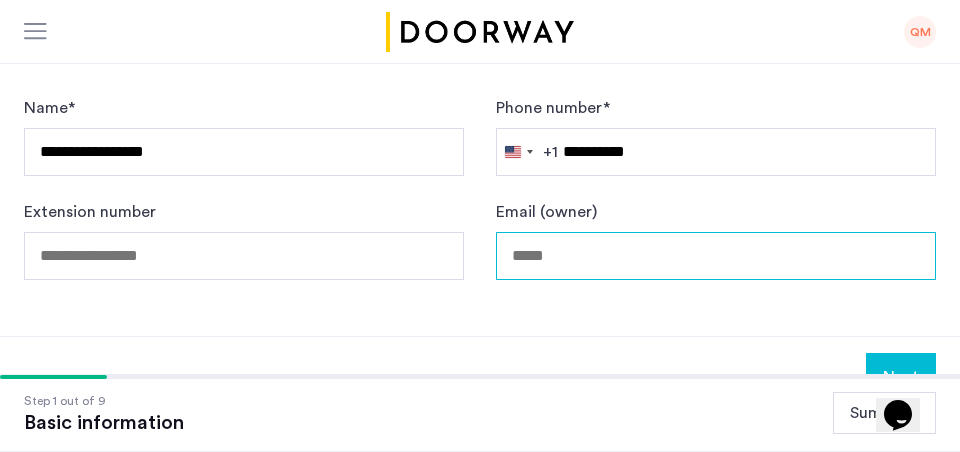 click on "Email (owner)" at bounding box center [716, 256] 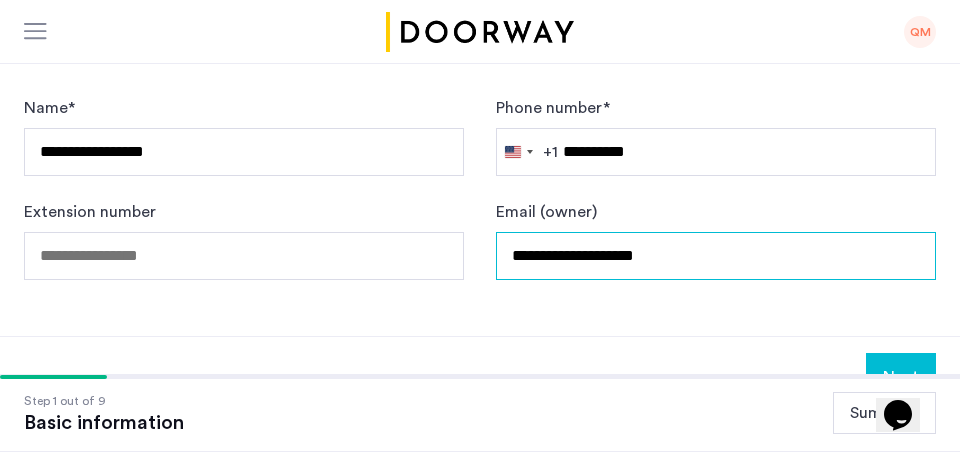 type on "**********" 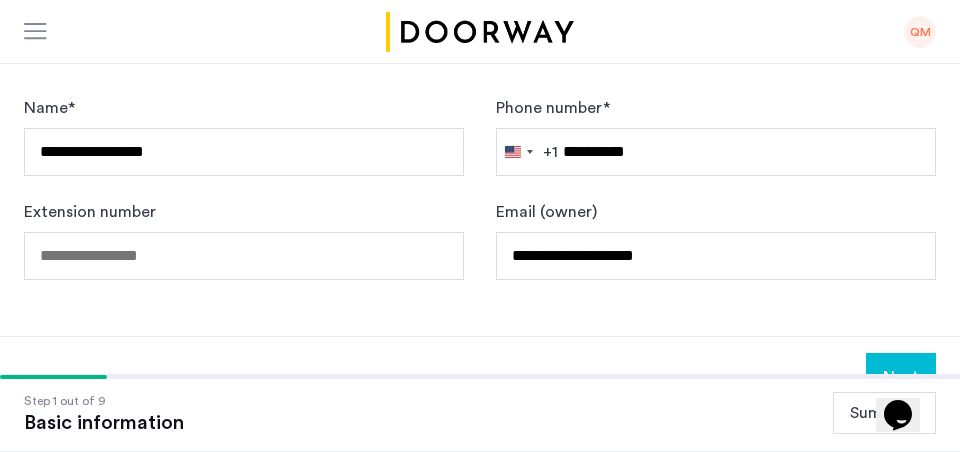 click on "**********" 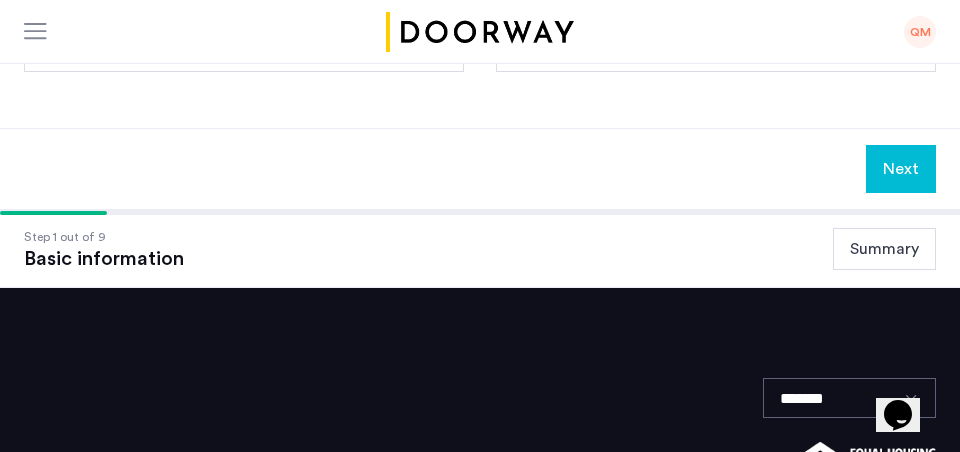 scroll, scrollTop: 1514, scrollLeft: 0, axis: vertical 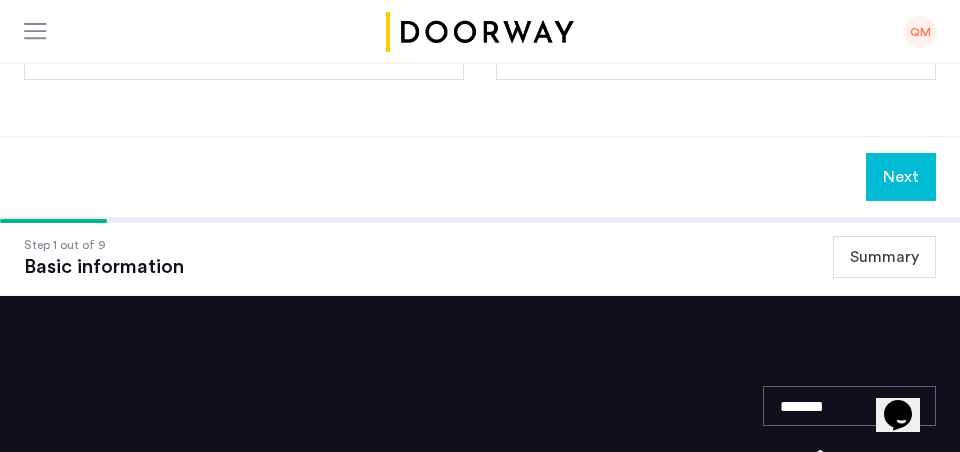 click on "Next" 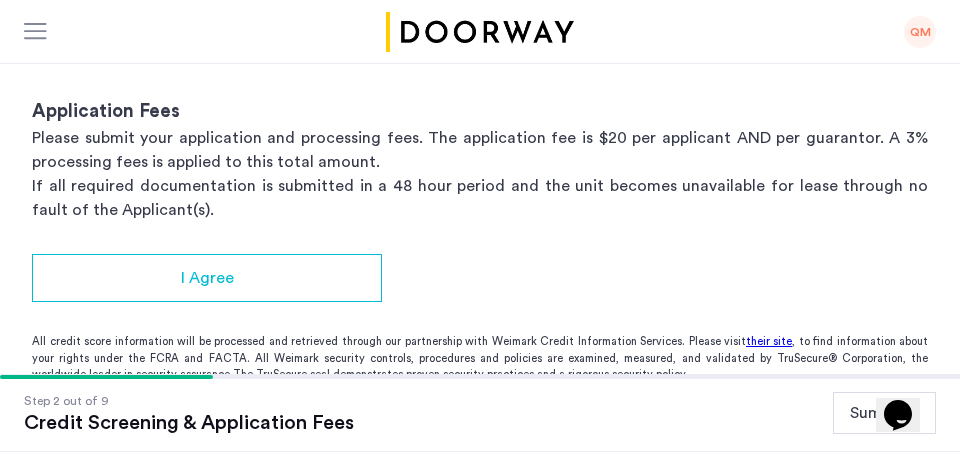 scroll, scrollTop: 339, scrollLeft: 0, axis: vertical 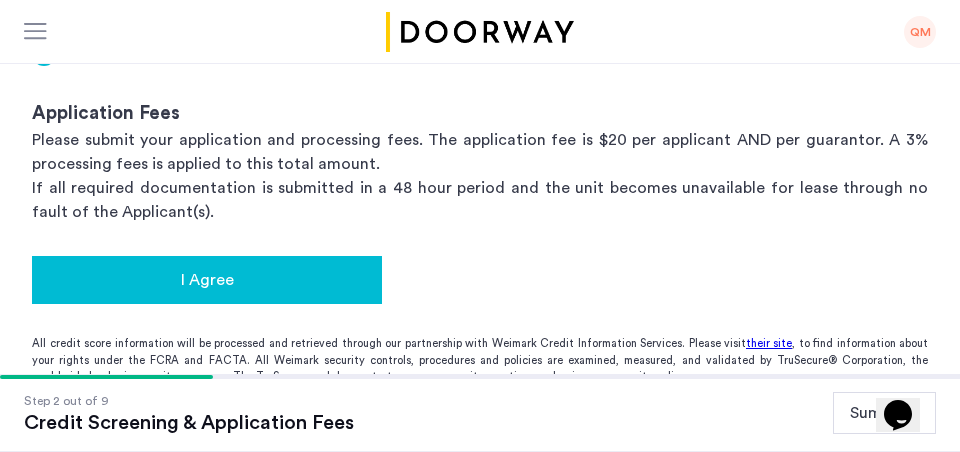 click on "I Agree" 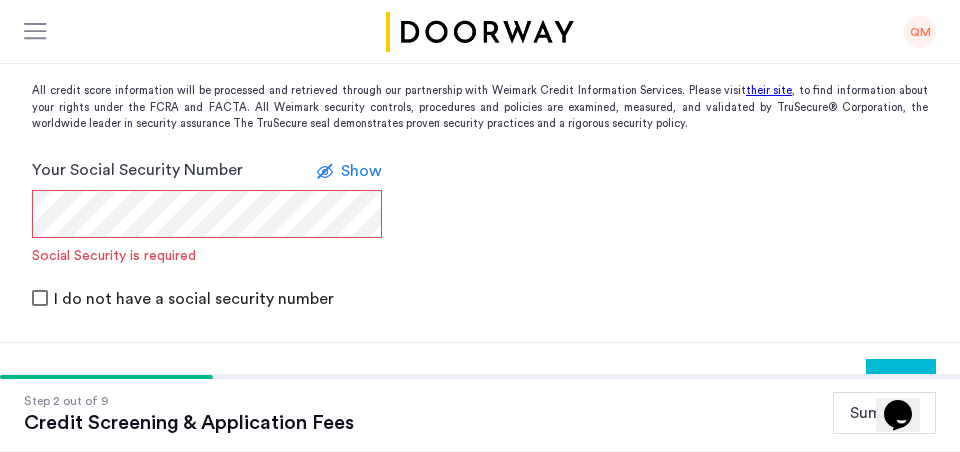 scroll, scrollTop: 564, scrollLeft: 0, axis: vertical 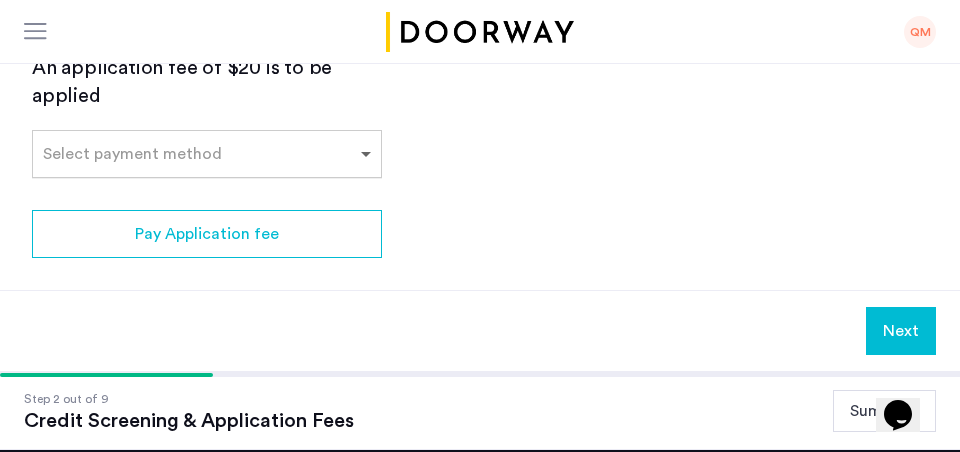 click 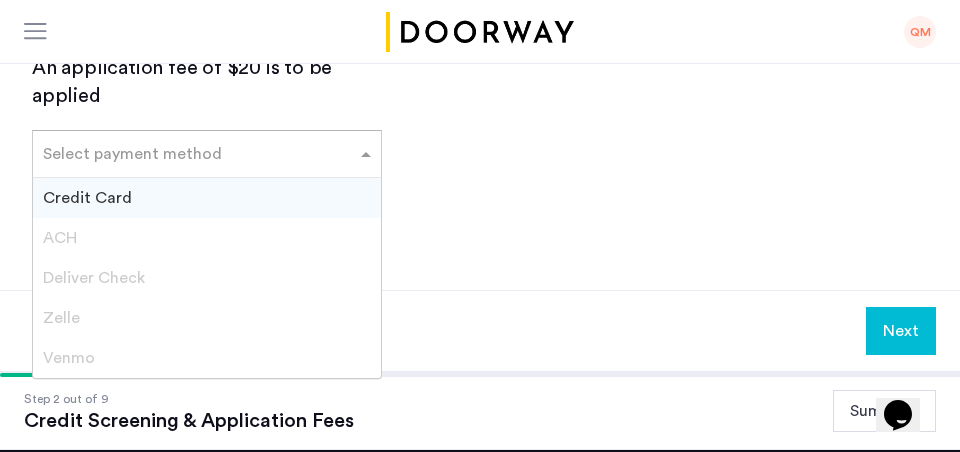 click on "Credit Card" at bounding box center [207, 198] 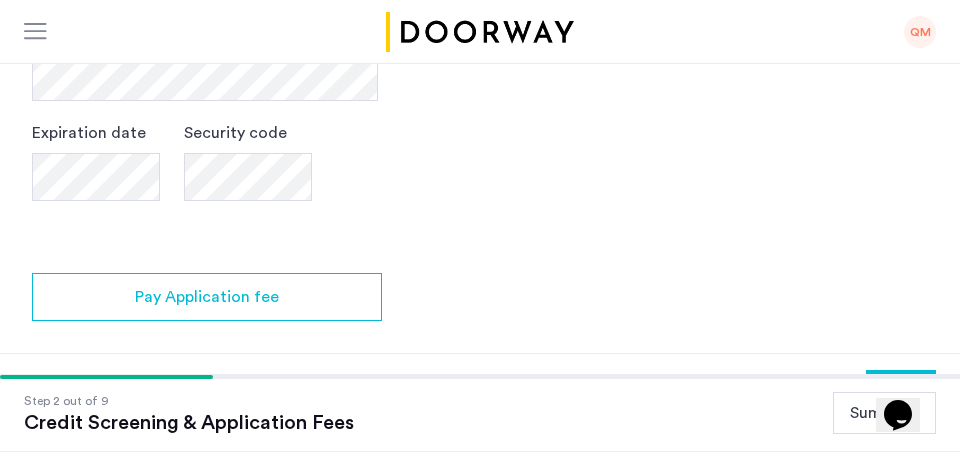 scroll, scrollTop: 1111, scrollLeft: 0, axis: vertical 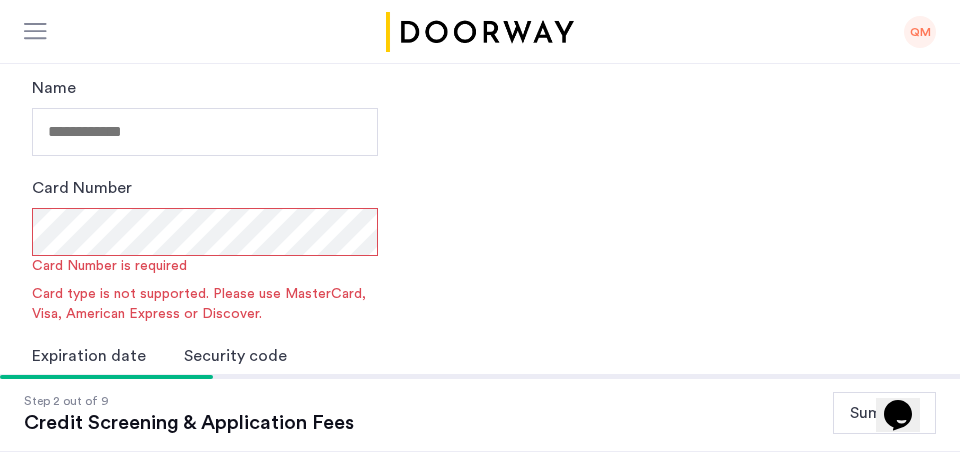 click on "2 Credit Screening & Application Fees Application Fees Please submit your application and processing fees. The application fee is $20 per applicant AND per guarantor. A 3% processing fees is applied to this total amount. If all required documentation is submitted in a 48 hour period and the unit becomes unavailable for lease through no fault of the Applicant(s).  You Agreed with this.  All credit score information will be processed and retrieved through our partnership with Weimark Credit Information Services. Please visit  their site , to find information about your rights under the FCRA and FACTA. All Weimark security controls, procedures and policies are examined, measured, and validated by TruSecure® Corporation, the worldwide leader in security assurance The TruSecure seal demonstrates proven security practices and a rigorous security policy. Your Social Security Number Show I do not have a social security number An application fee of $20 is to be applied Credit Card Processing Fee - 3.5% Total - $20.70" 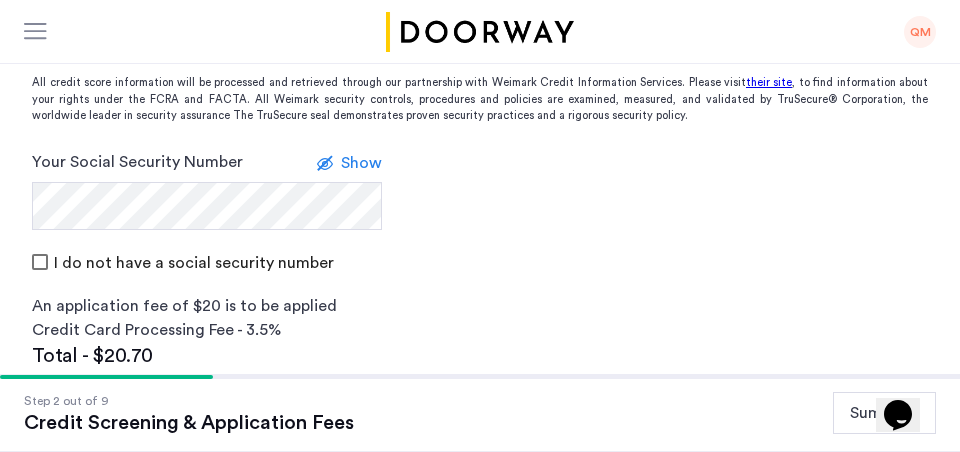 scroll, scrollTop: 577, scrollLeft: 0, axis: vertical 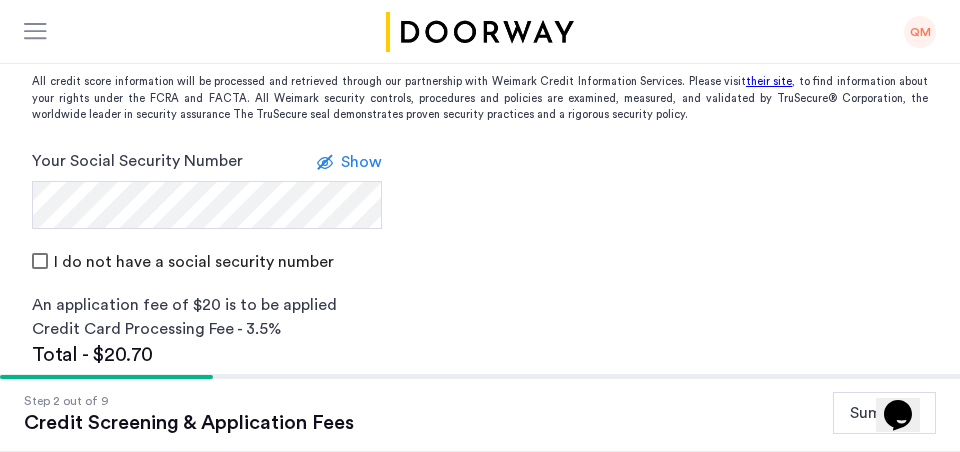 click on "Your Social Security Number Show I do not have a social security number" 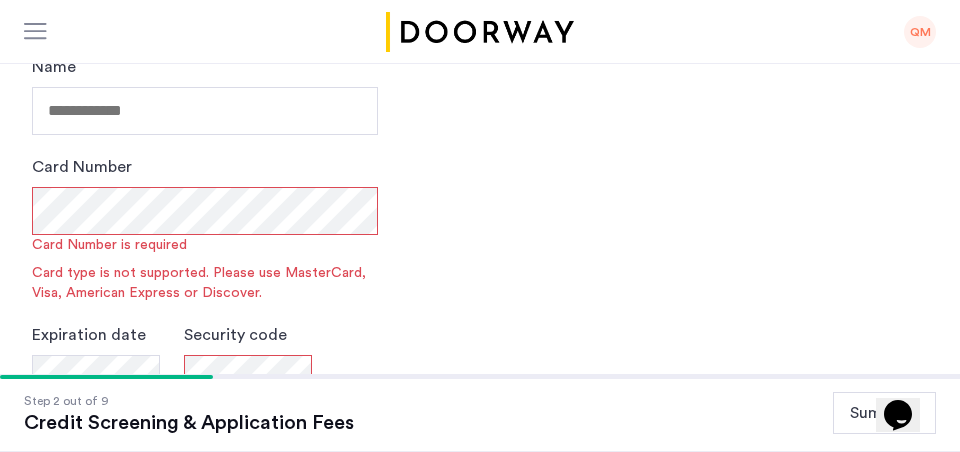 scroll, scrollTop: 976, scrollLeft: 0, axis: vertical 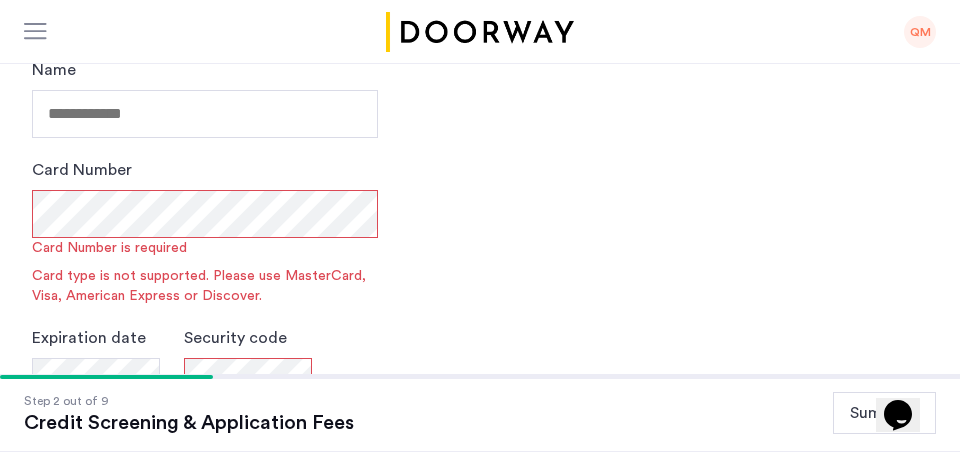 click on "2 Credit Screening & Application Fees Application Fees Please submit your application and processing fees. The application fee is $20 per applicant AND per guarantor. A 3% processing fees is applied to this total amount. If all required documentation is submitted in a 48 hour period and the unit becomes unavailable for lease through no fault of the Applicant(s).  You Agreed with this.  All credit score information will be processed and retrieved through our partnership with Weimark Credit Information Services. Please visit  their site , to find information about your rights under the FCRA and FACTA. All Weimark security controls, procedures and policies are examined, measured, and validated by TruSecure® Corporation, the worldwide leader in security assurance The TruSecure seal demonstrates proven security practices and a rigorous security policy. Your Social Security Number Show I do not have a social security number An application fee of $20 is to be applied Credit Card Processing Fee - 3.5% Total - $20.70" 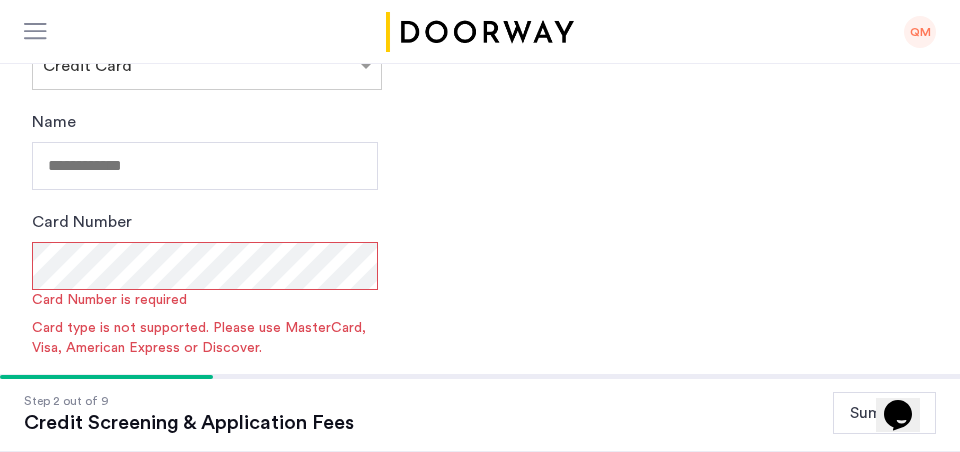 scroll, scrollTop: 926, scrollLeft: 0, axis: vertical 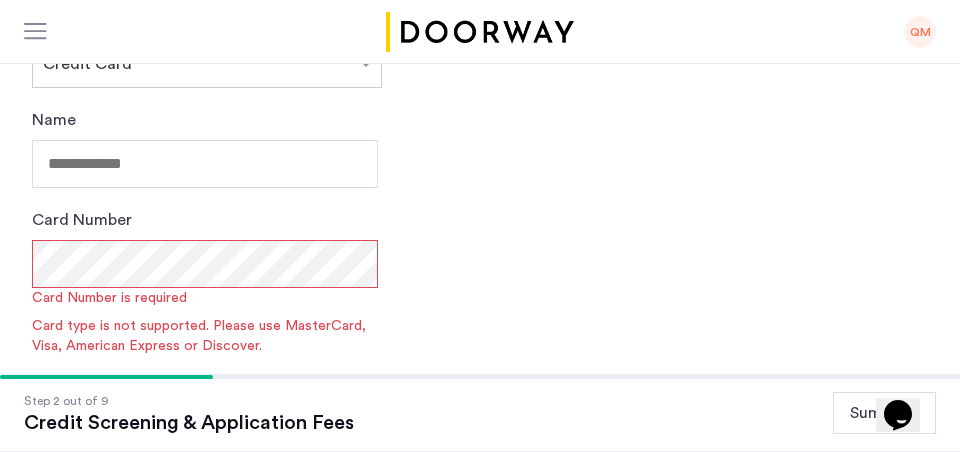 click on "2 Credit Screening & Application Fees Application Fees Please submit your application and processing fees. The application fee is $20 per applicant AND per guarantor. A 3% processing fees is applied to this total amount. If all required documentation is submitted in a 48 hour period and the unit becomes unavailable for lease through no fault of the Applicant(s).  You Agreed with this.  All credit score information will be processed and retrieved through our partnership with Weimark Credit Information Services. Please visit  their site , to find information about your rights under the FCRA and FACTA. All Weimark security controls, procedures and policies are examined, measured, and validated by TruSecure® Corporation, the worldwide leader in security assurance The TruSecure seal demonstrates proven security practices and a rigorous security policy. Your Social Security Number Show I do not have a social security number An application fee of $20 is to be applied Credit Card Processing Fee - 3.5% Total - $20.70" 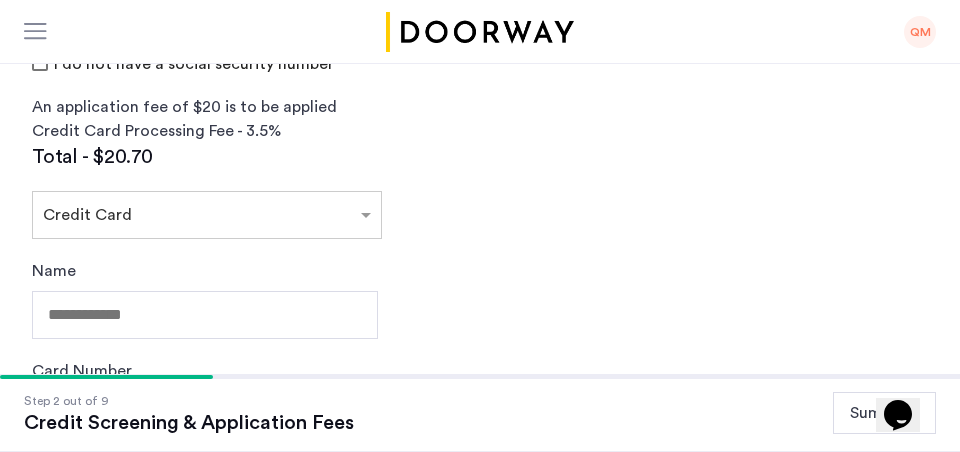 scroll, scrollTop: 769, scrollLeft: 0, axis: vertical 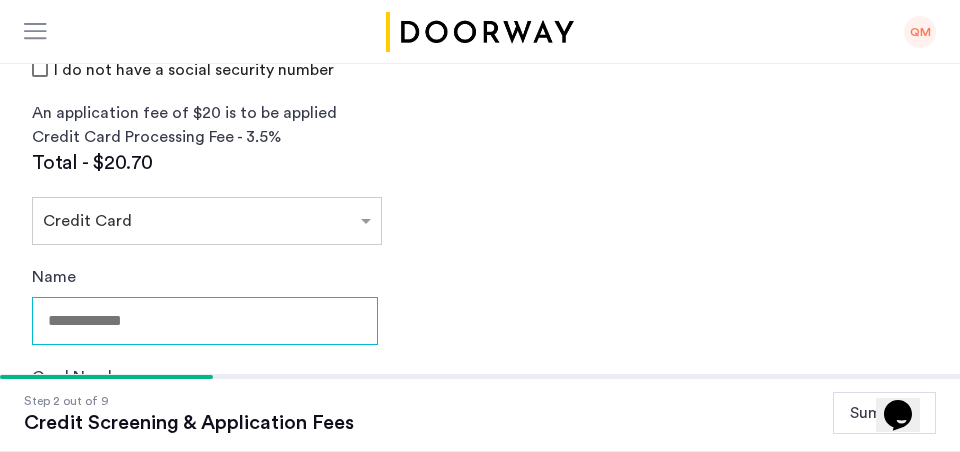 click on "Name" at bounding box center [205, 321] 